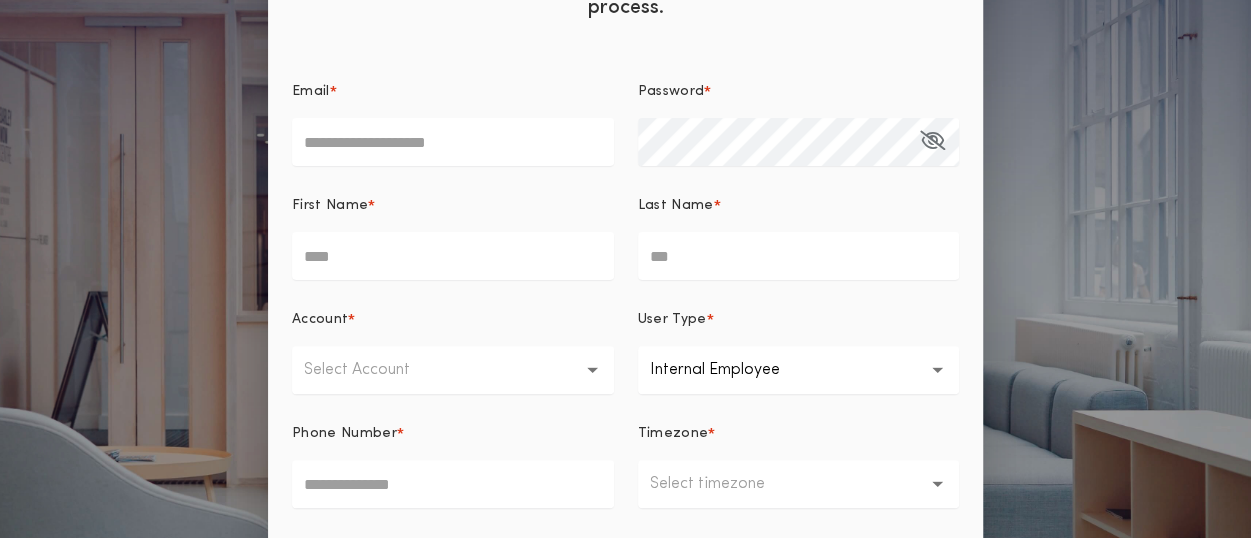 scroll, scrollTop: 200, scrollLeft: 0, axis: vertical 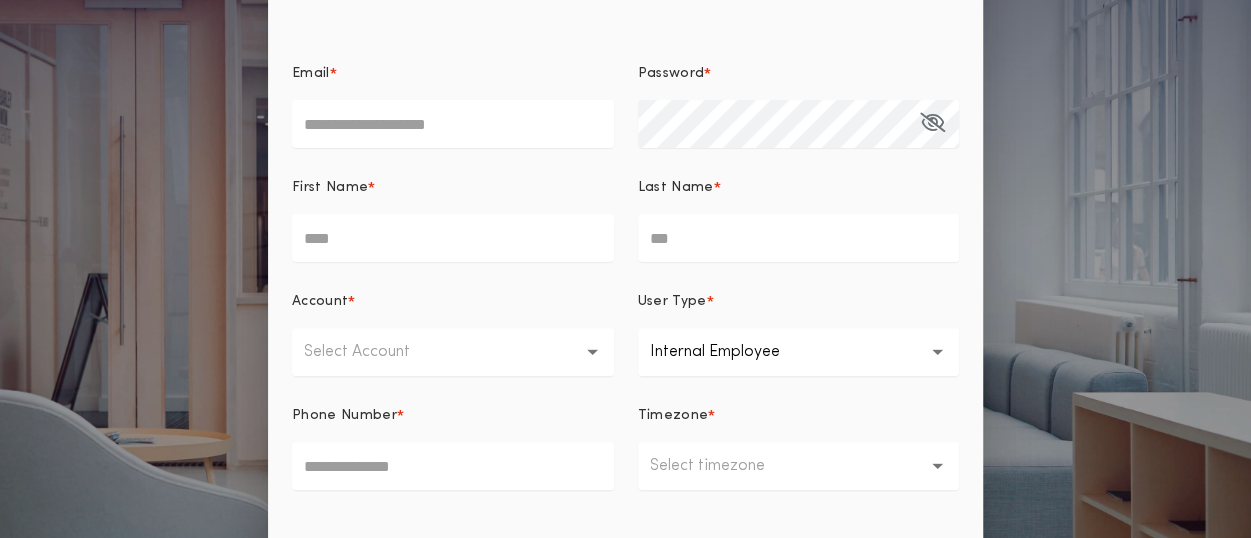 type on "**********" 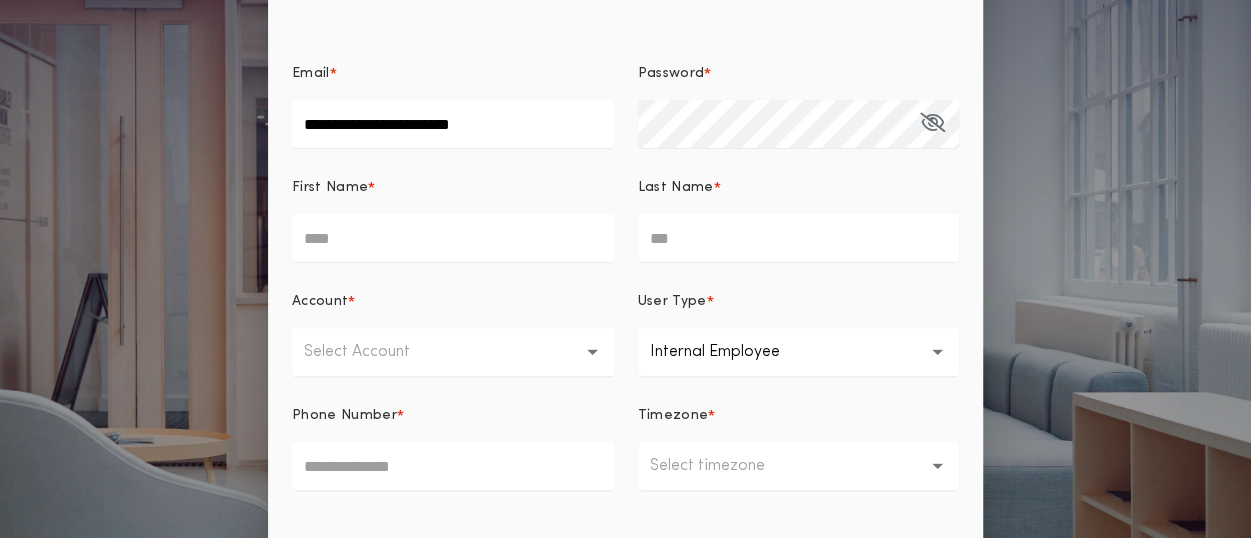 click at bounding box center (932, 122) 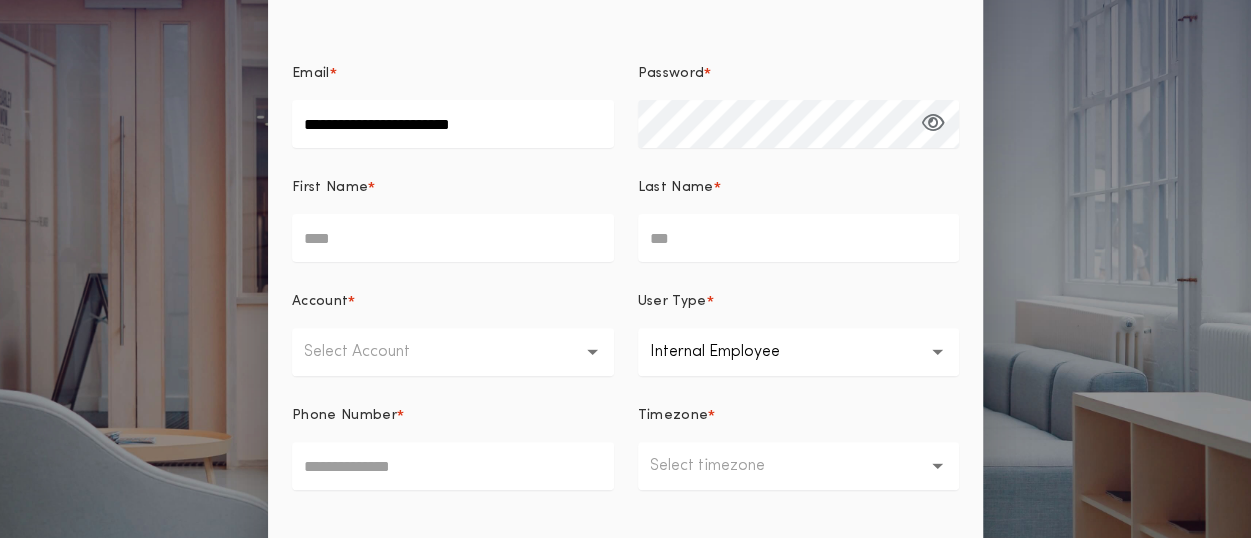click on "First Name *" at bounding box center [453, 238] 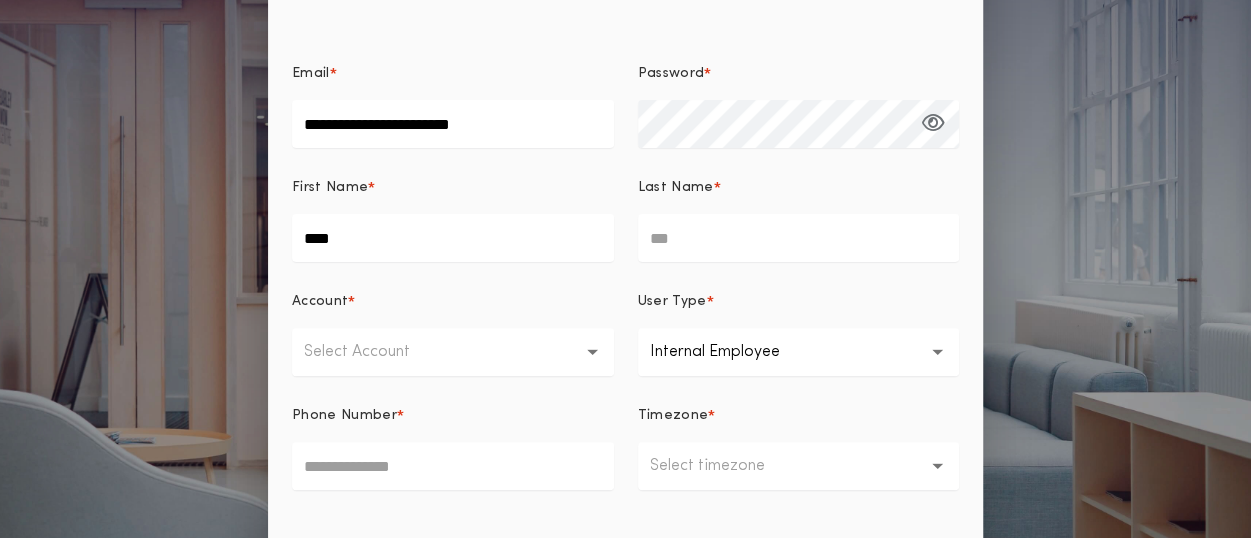 click on "Last Name *" at bounding box center [799, 238] 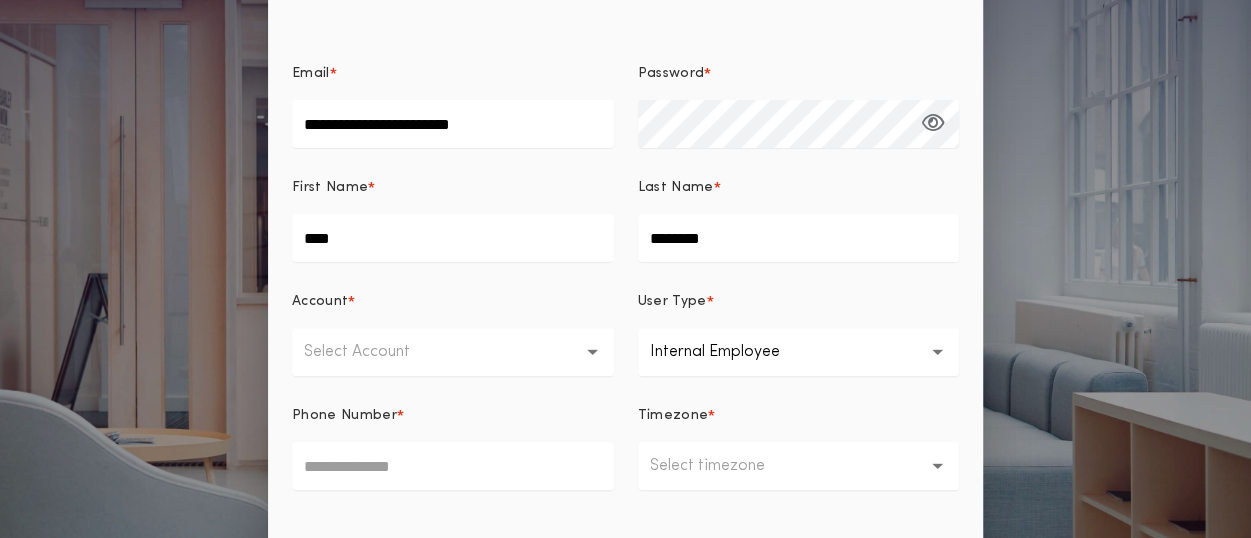 click on "Select Account" at bounding box center [373, 352] 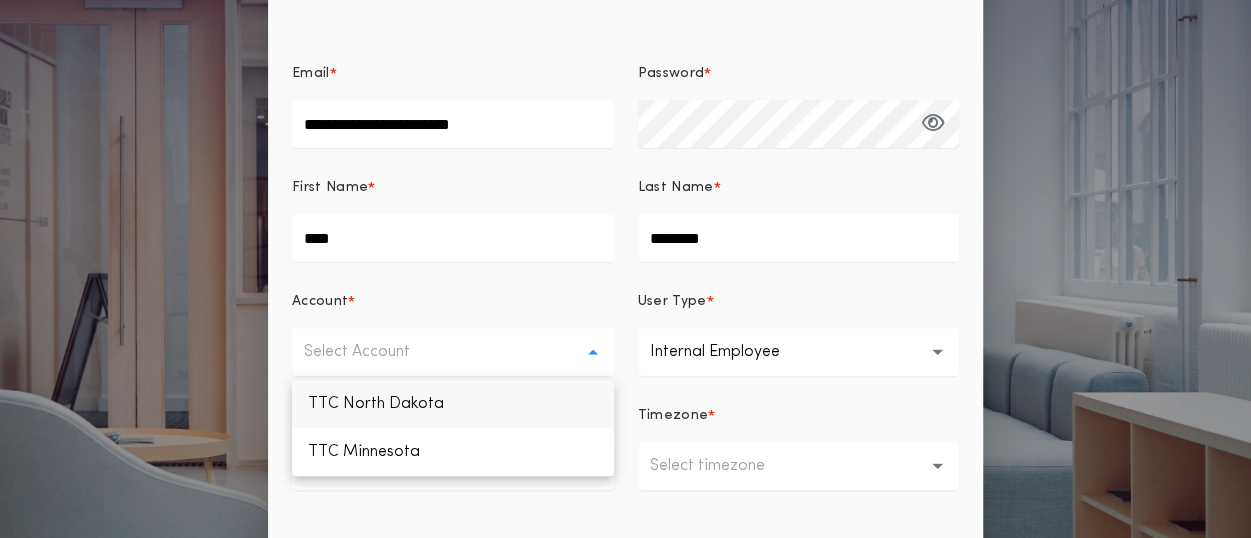 click on "TTC North Dakota" at bounding box center [453, 404] 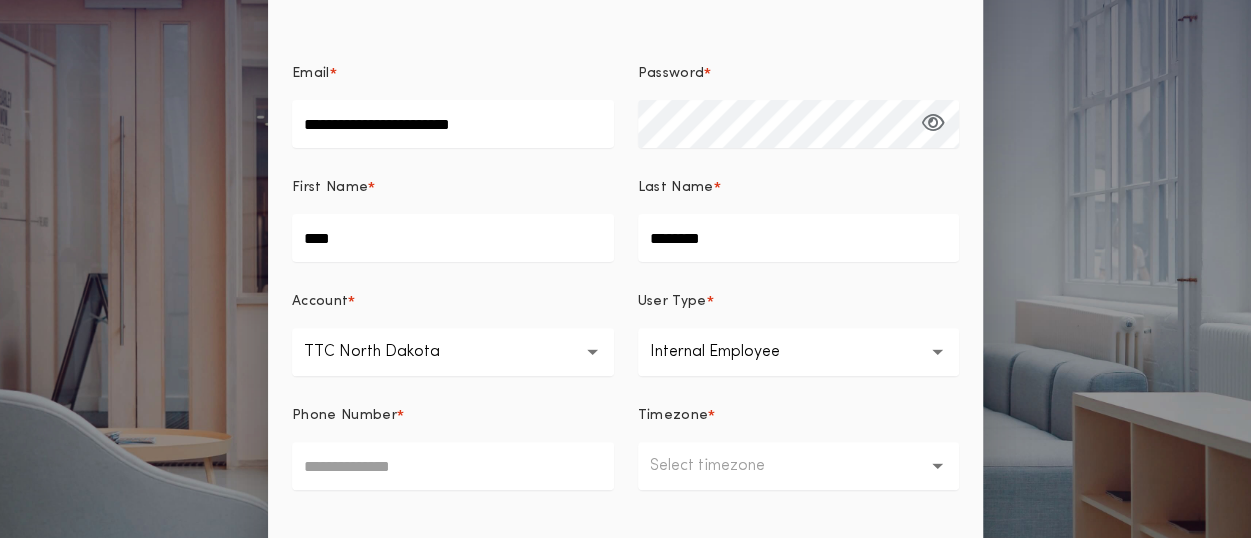 click on "Internal Employee" at bounding box center [731, 352] 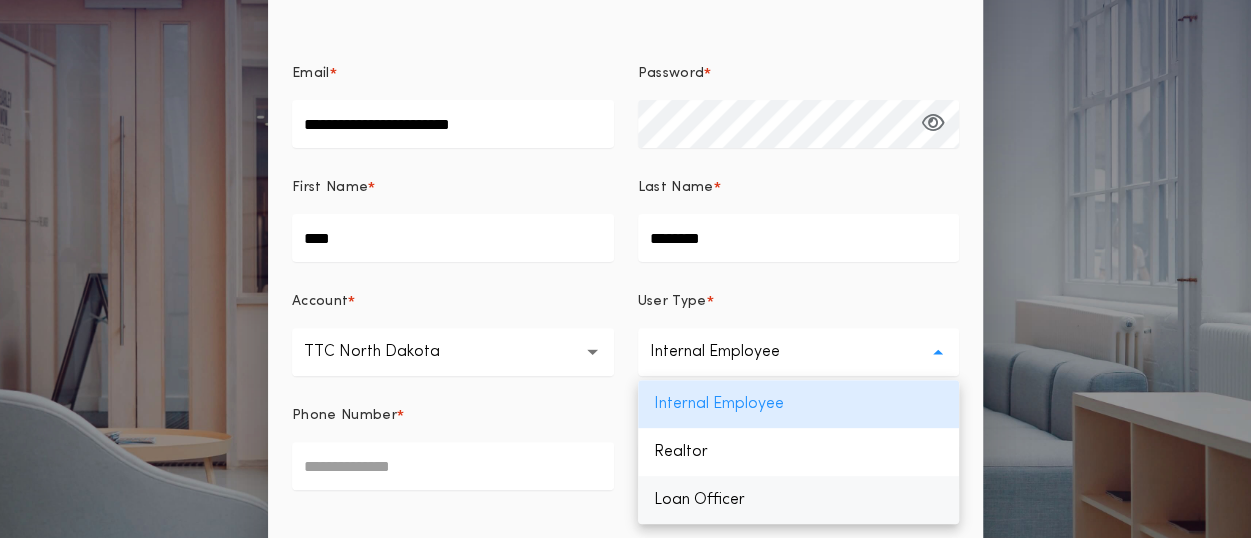 click on "Loan Officer" at bounding box center [799, 500] 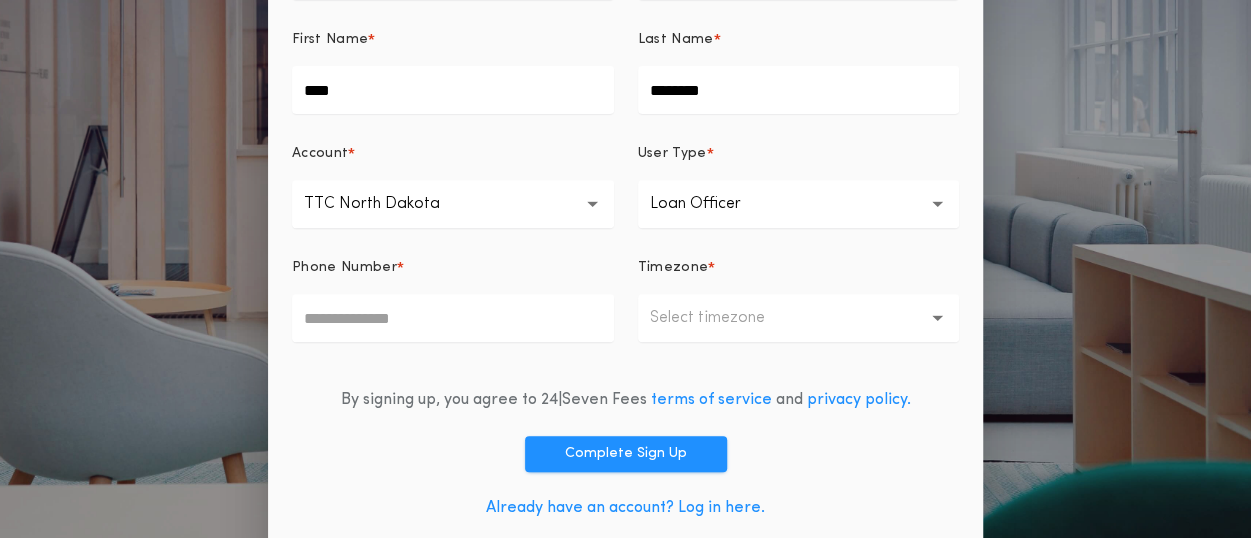 scroll, scrollTop: 366, scrollLeft: 0, axis: vertical 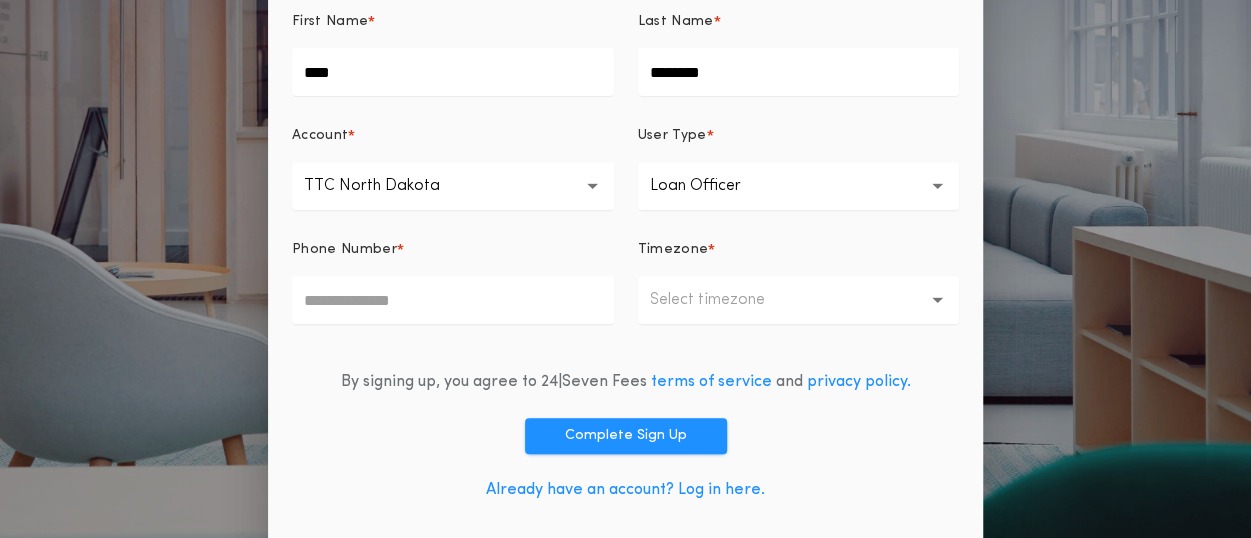 click on "Phone Number *" at bounding box center (453, 300) 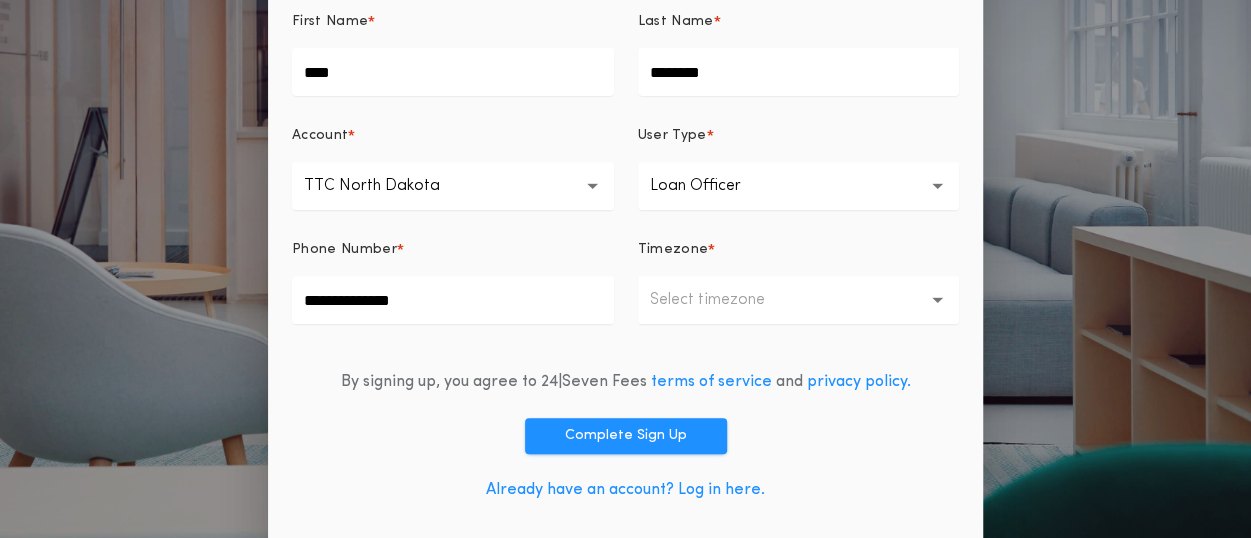 click on "Select timezone" at bounding box center (723, 300) 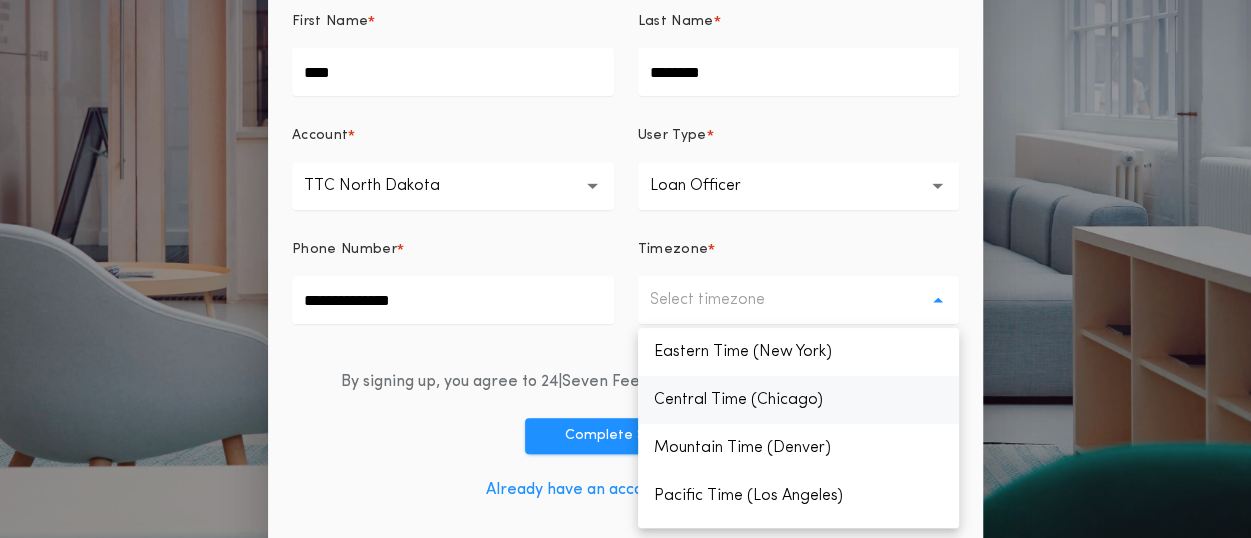 click on "Central Time (Chicago)" at bounding box center [799, 400] 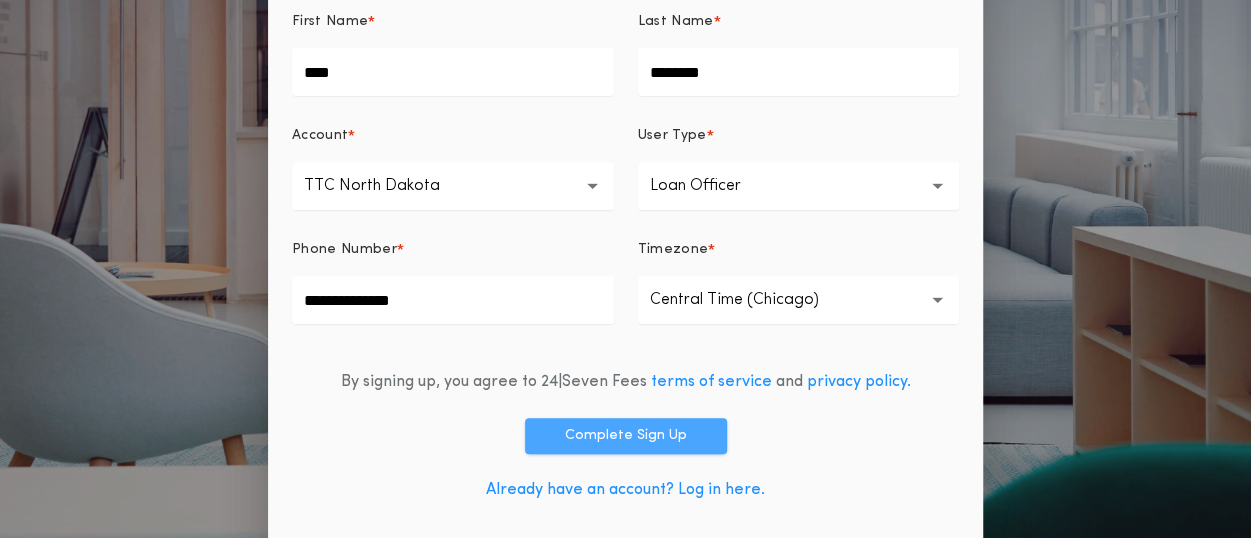 click on "Complete Sign Up" at bounding box center [626, 436] 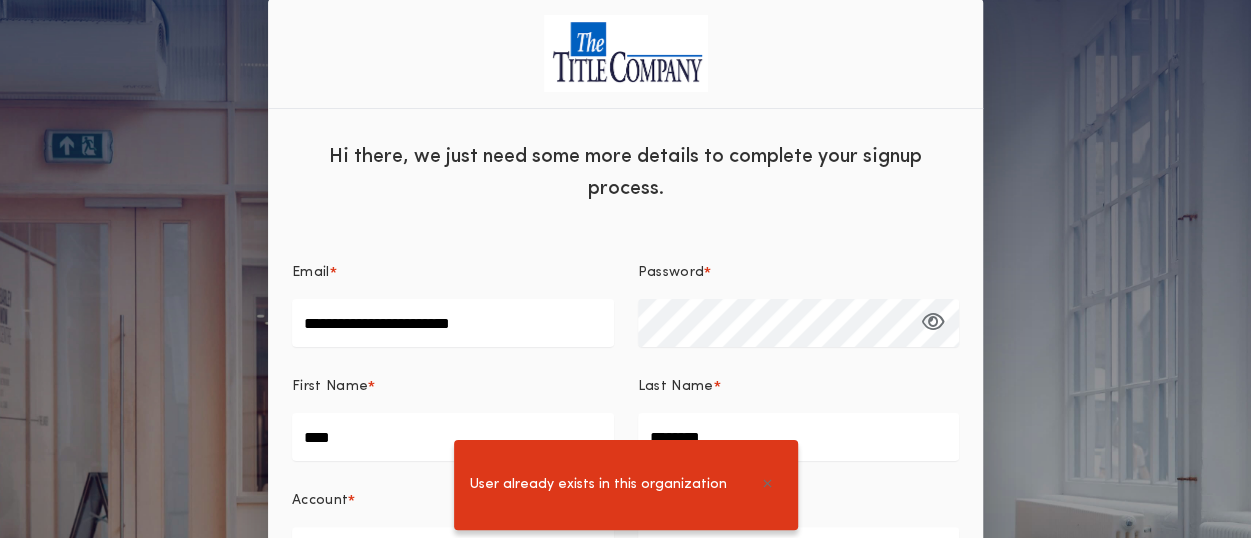 scroll, scrollTop: 0, scrollLeft: 0, axis: both 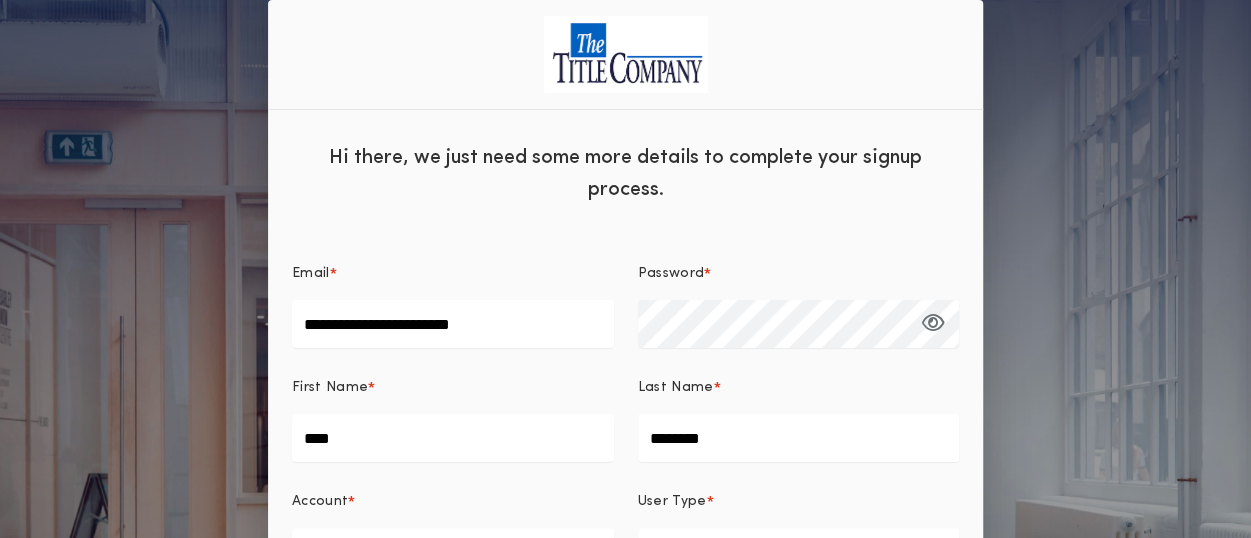 click on "Hi there, we just need some more details to complete your signup process. Email * [EMAIL] Password * [FIRST] [LAST] Account * TTC [STATE] User Type * Loan Officer Phone Number * [PHONE] Timezone * Central Time ([TIMEZONE]) By signing up, you agree to 24|Seven Fees terms of service and privacy policy. Complete Sign Up Already have an account? Log in here." at bounding box center (625, 458) 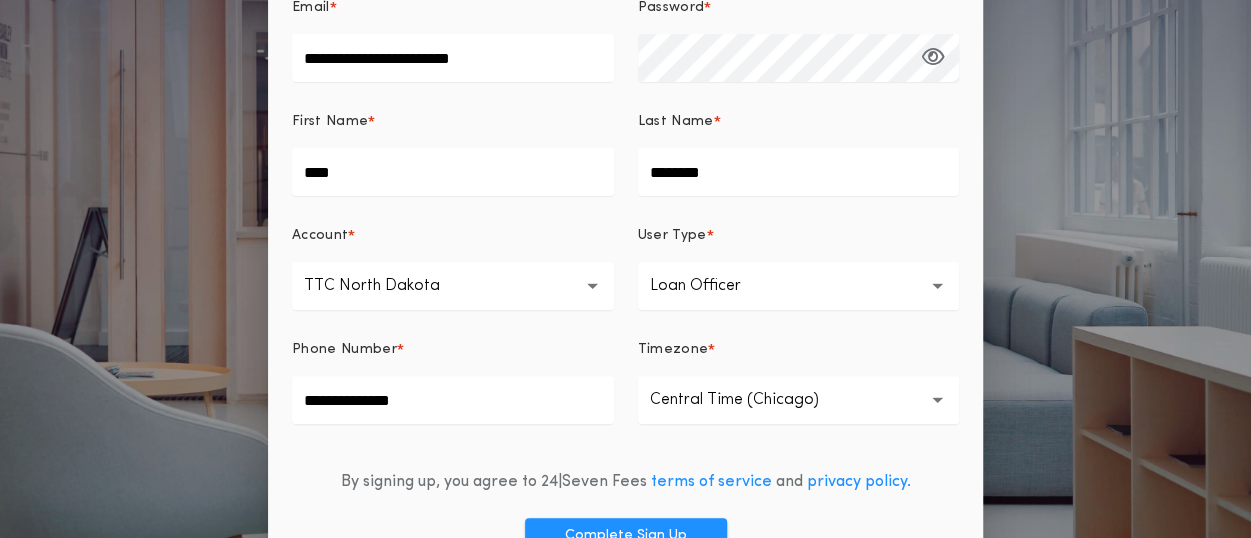 scroll, scrollTop: 378, scrollLeft: 0, axis: vertical 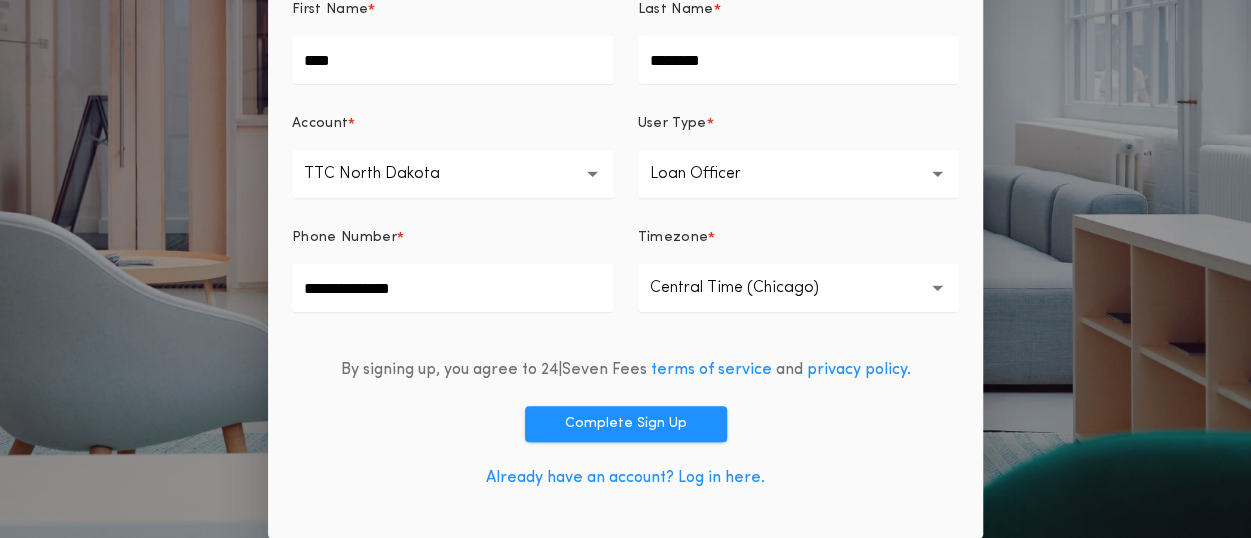 click on "Already have an account? Log in here." at bounding box center (625, 478) 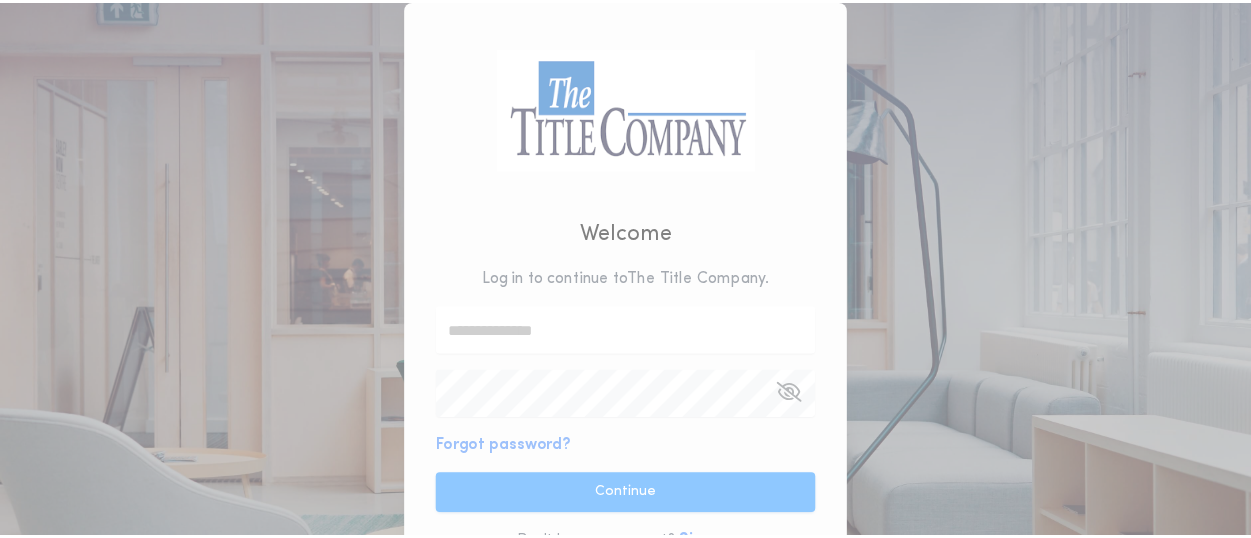 scroll, scrollTop: 0, scrollLeft: 0, axis: both 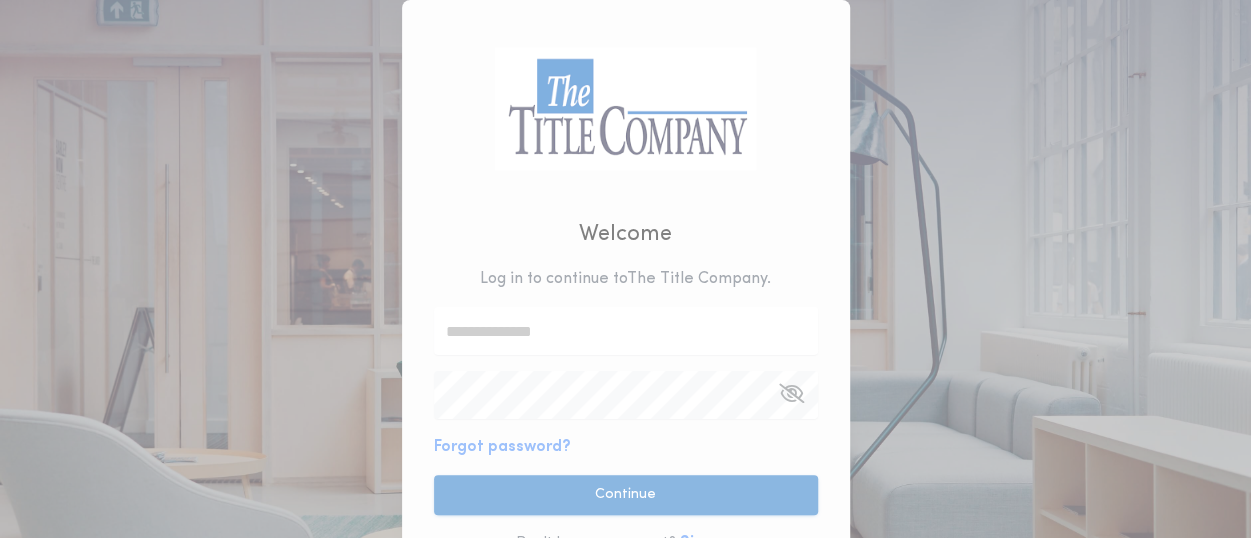 type on "**********" 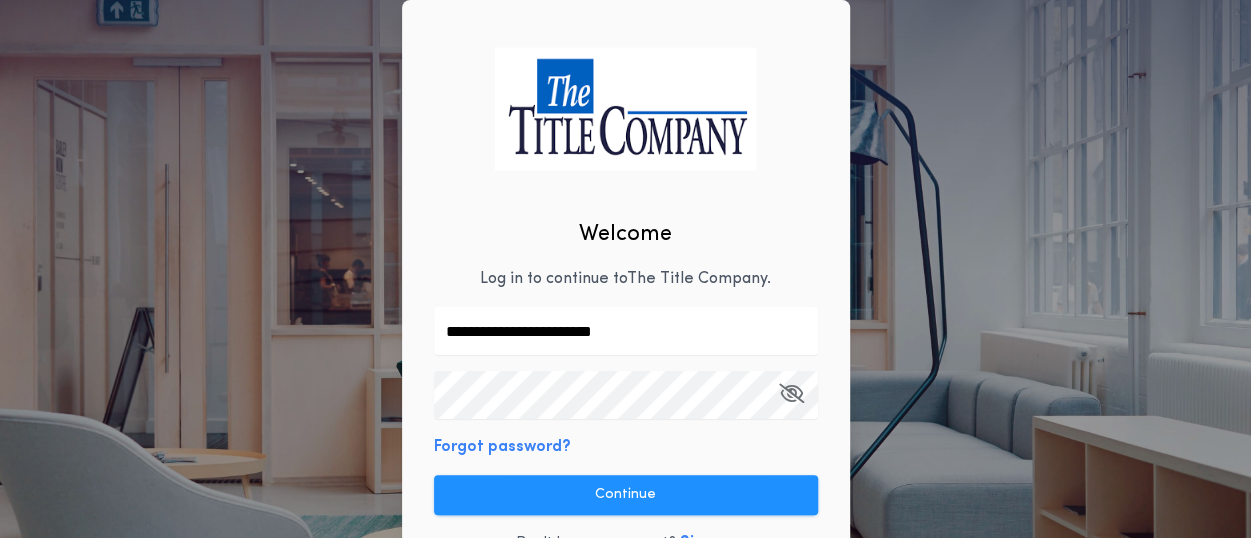 click at bounding box center [791, 393] 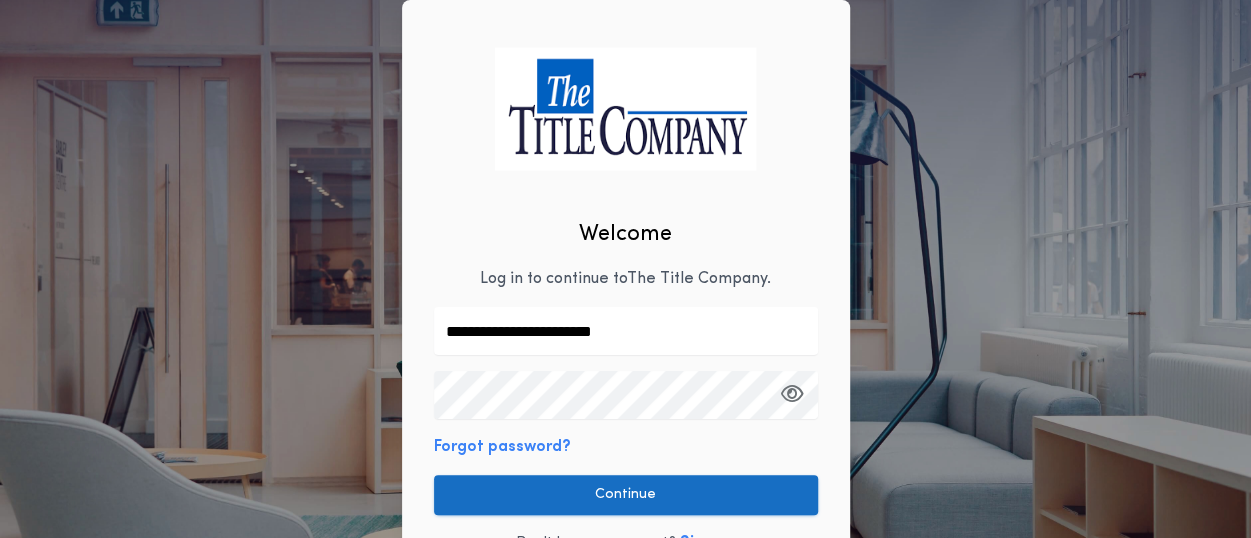 click on "Continue" at bounding box center (626, 495) 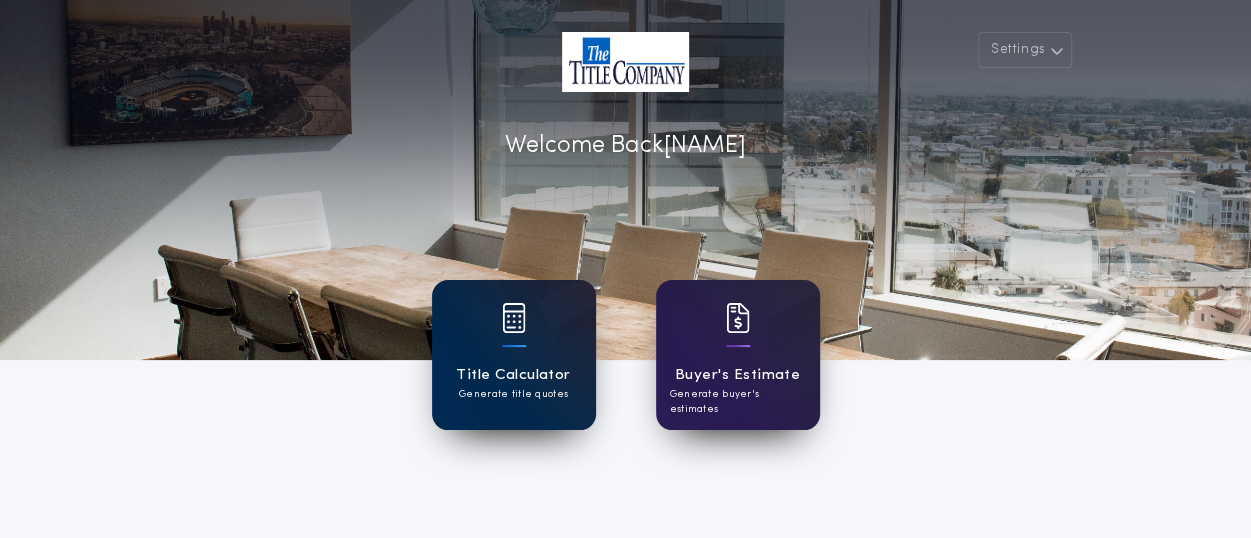 click at bounding box center [514, 318] 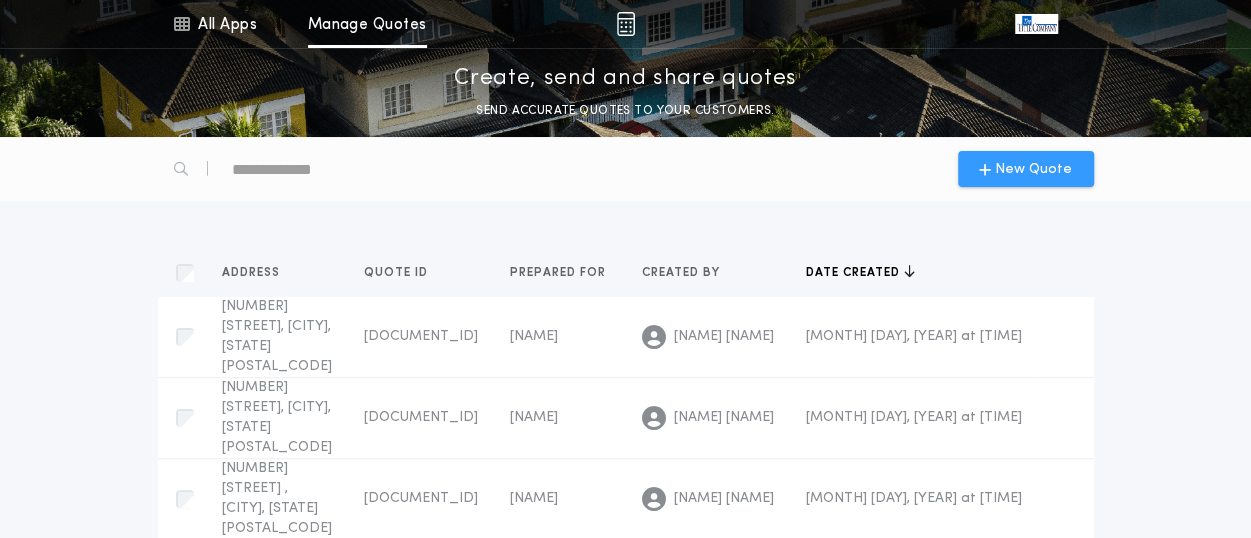 click on "New Quote" at bounding box center (1026, 169) 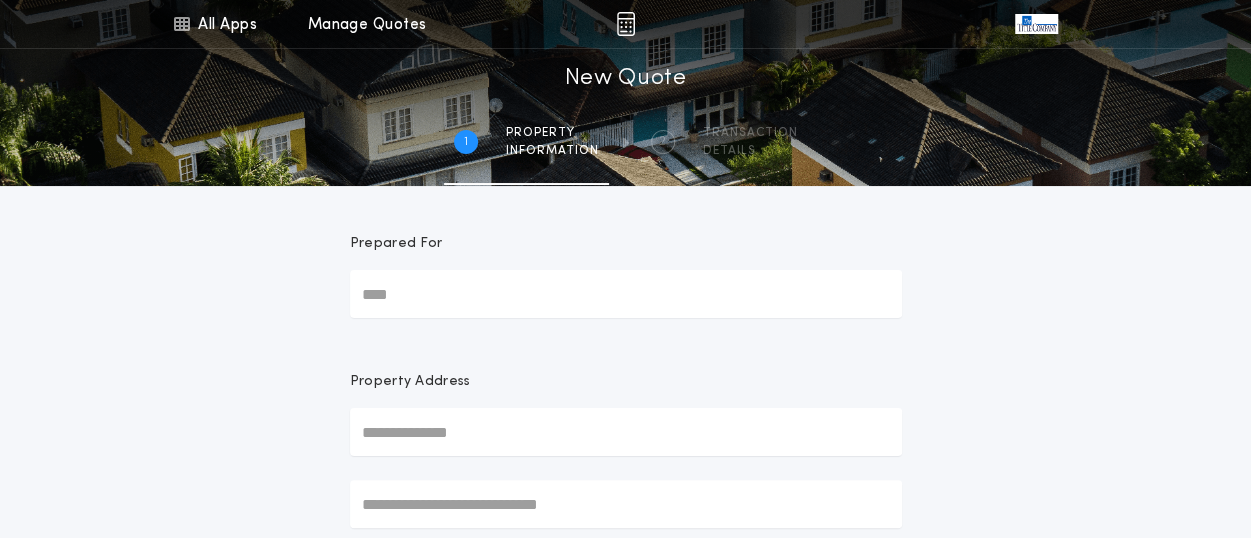 click on "Prepared For" at bounding box center (626, 294) 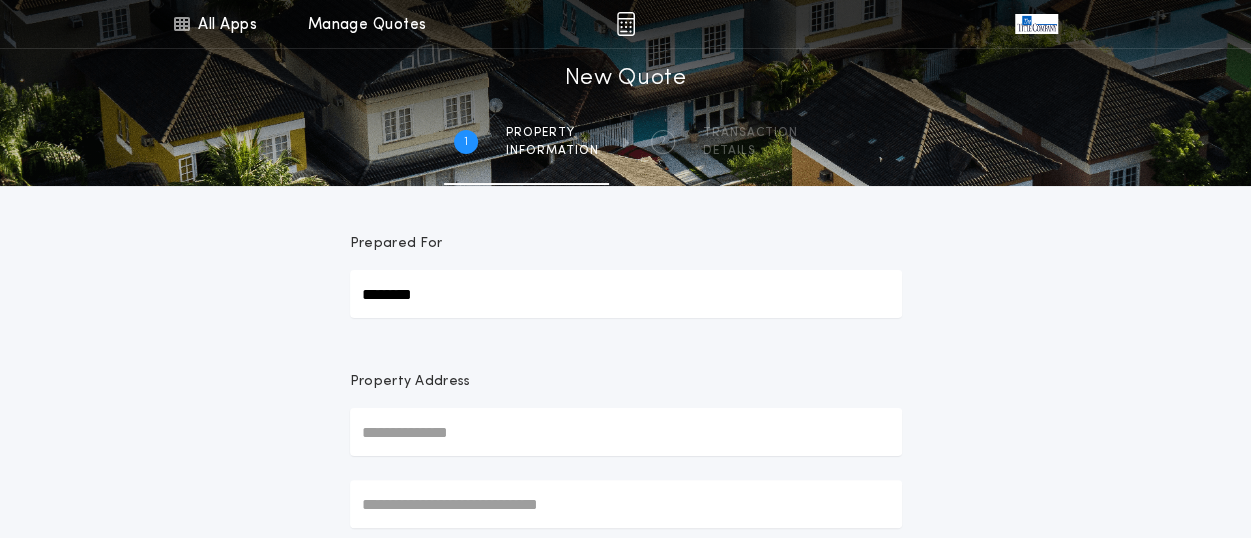 type on "********" 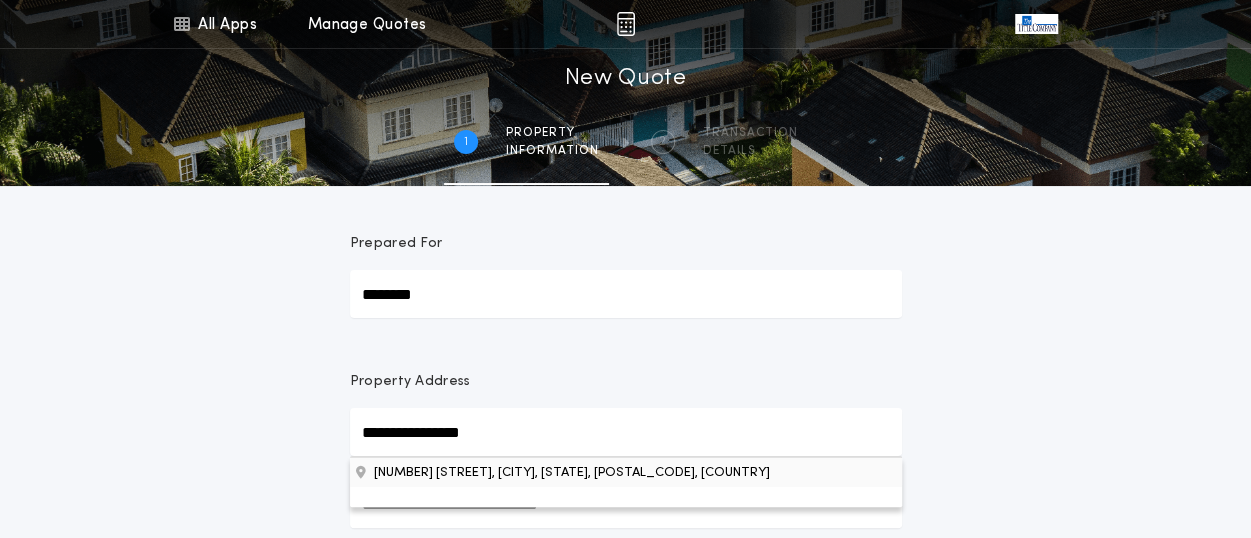 click on "[NUMBER] [STREET], [CITY], [STATE], [POSTAL_CODE], [COUNTRY]" at bounding box center [626, 472] 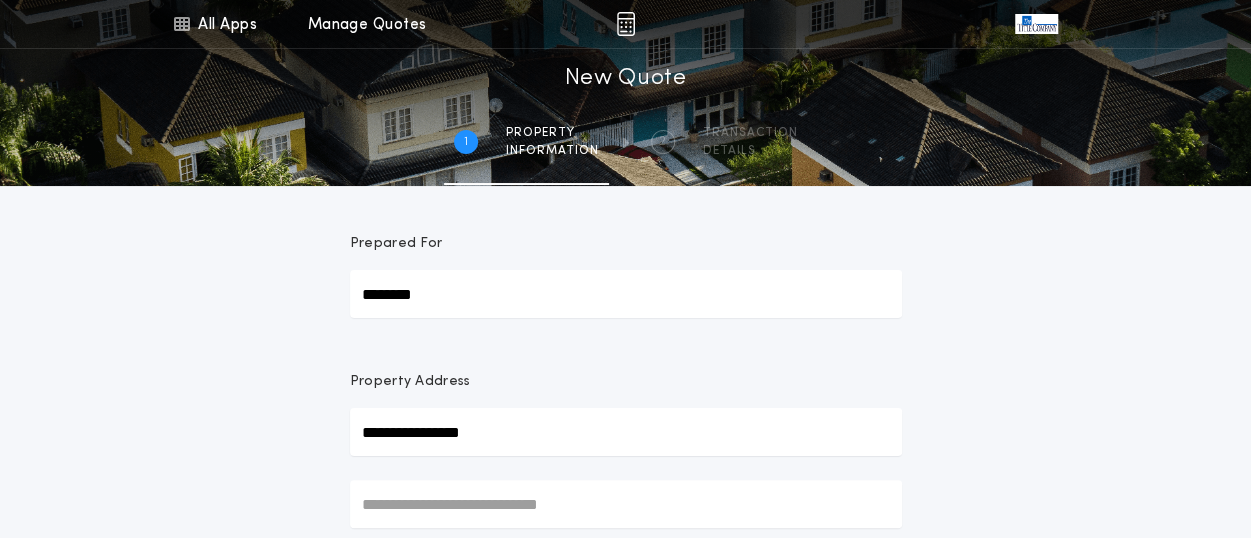 type on "**********" 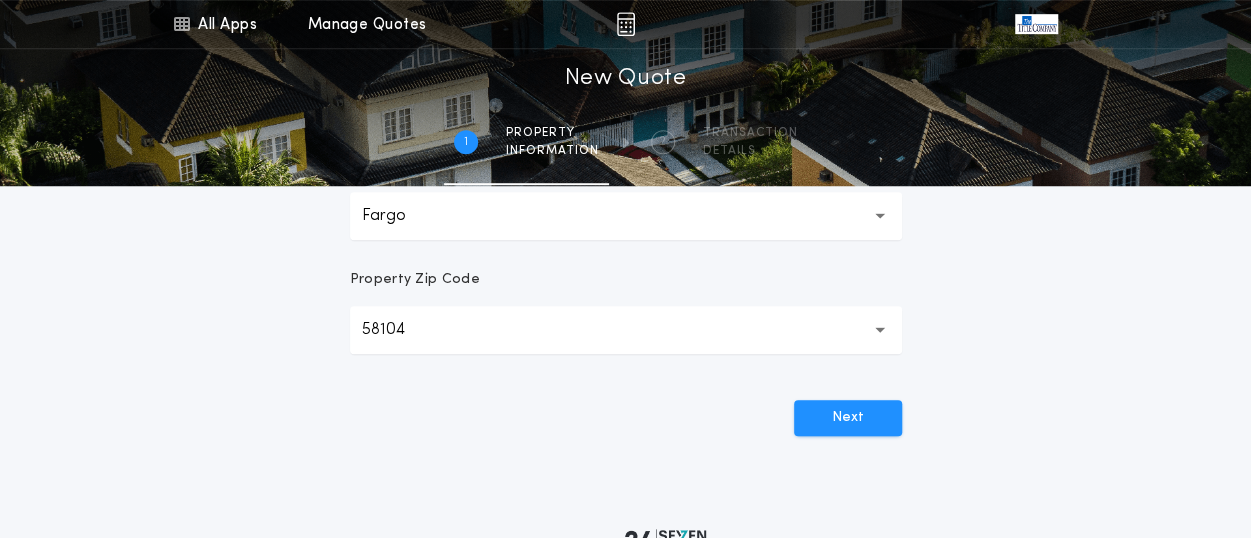 scroll, scrollTop: 700, scrollLeft: 0, axis: vertical 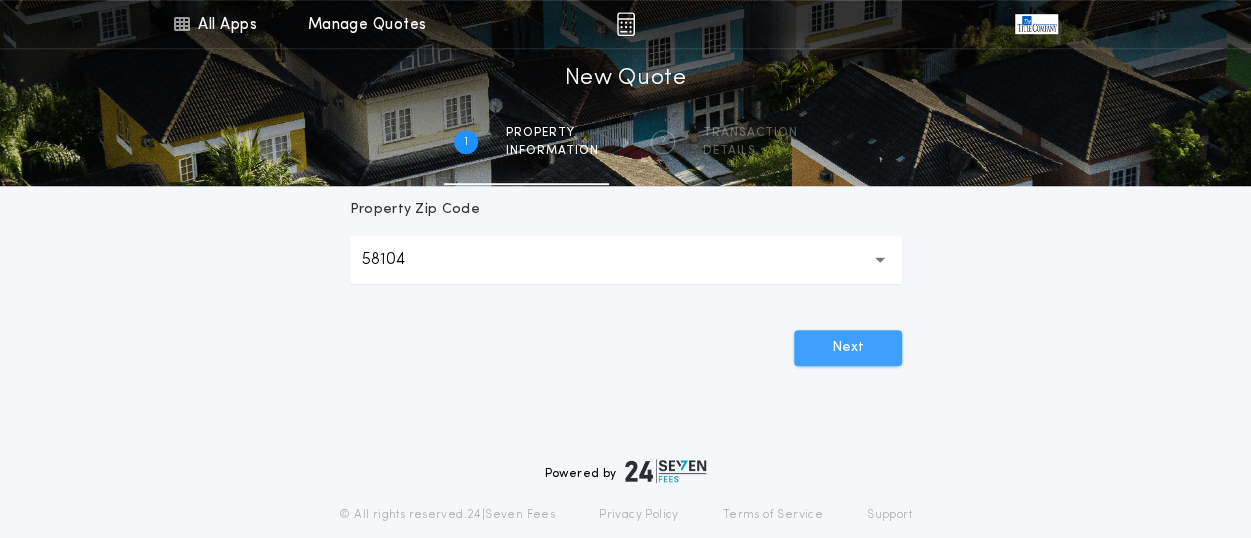 click on "Next" at bounding box center (848, 348) 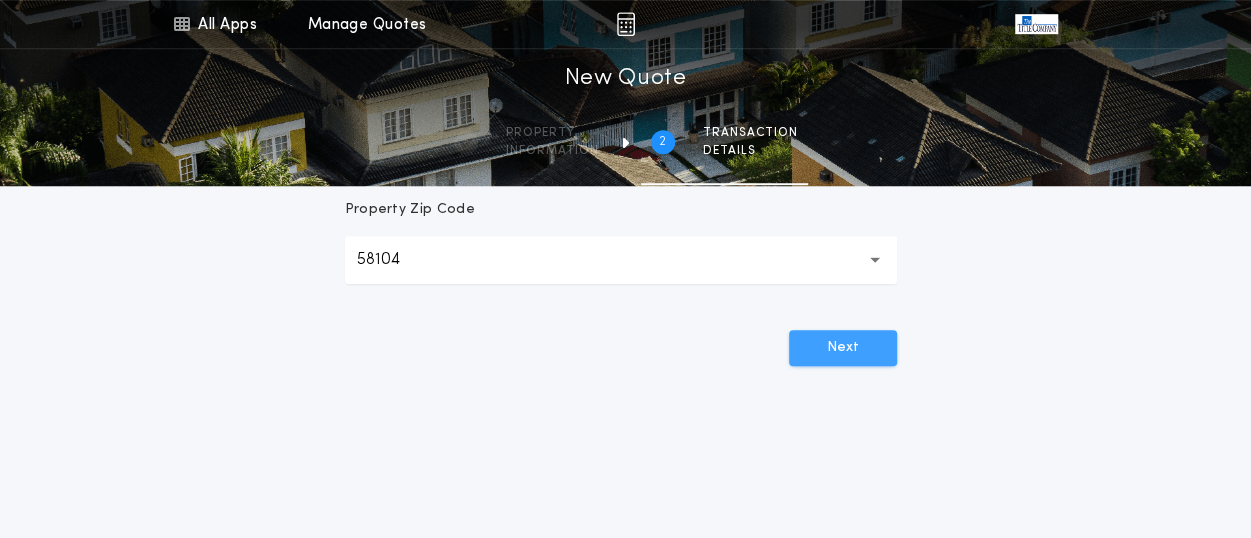 scroll, scrollTop: 0, scrollLeft: 0, axis: both 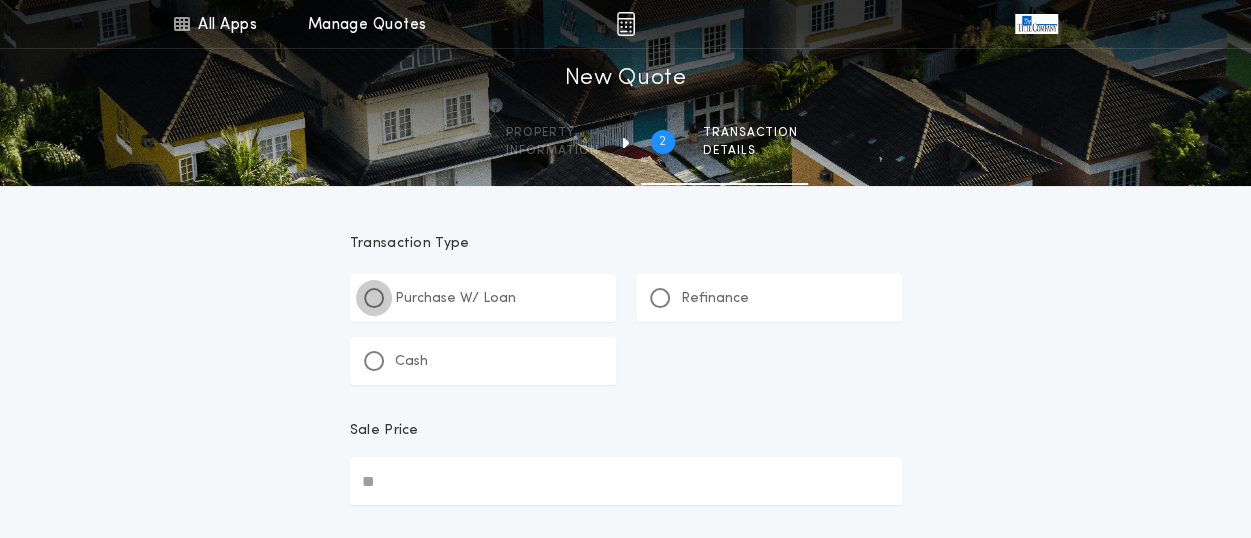 click at bounding box center [374, 298] 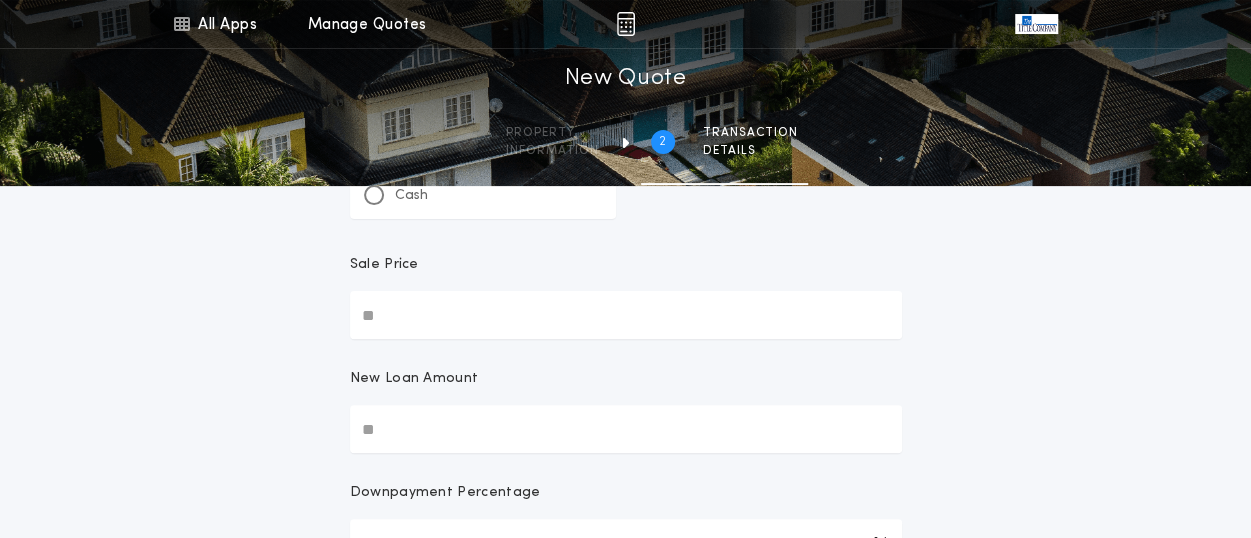 scroll, scrollTop: 166, scrollLeft: 0, axis: vertical 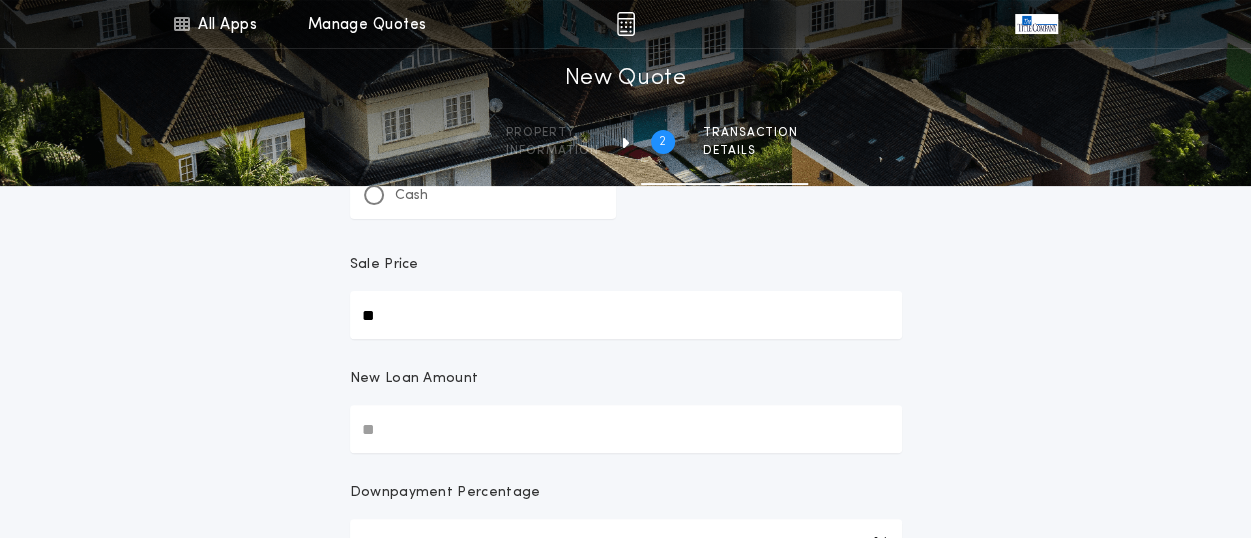 type on "**" 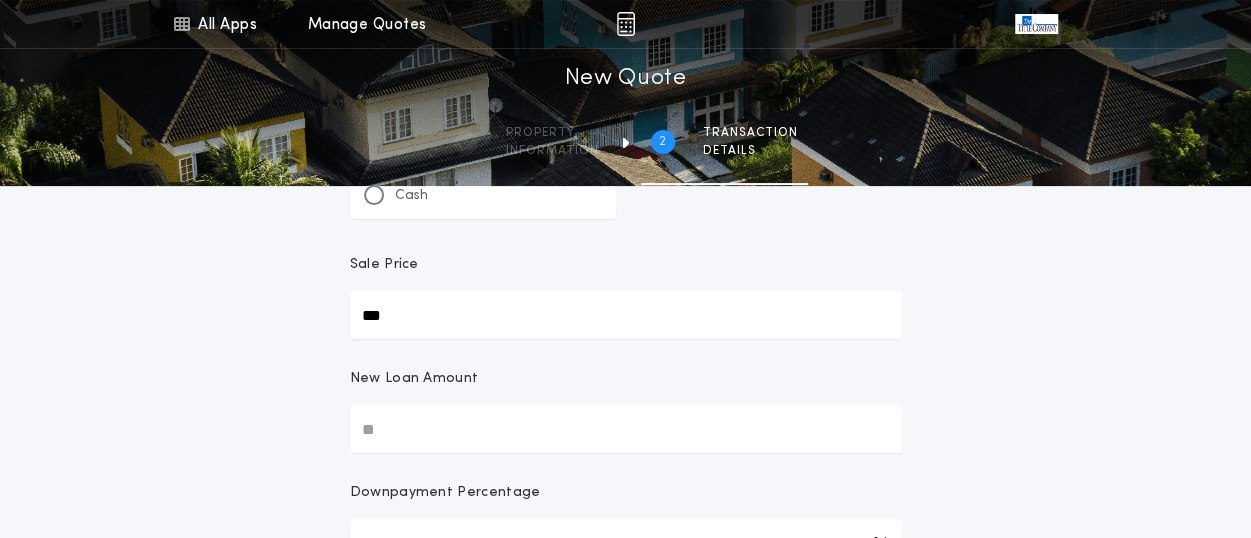 type on "***" 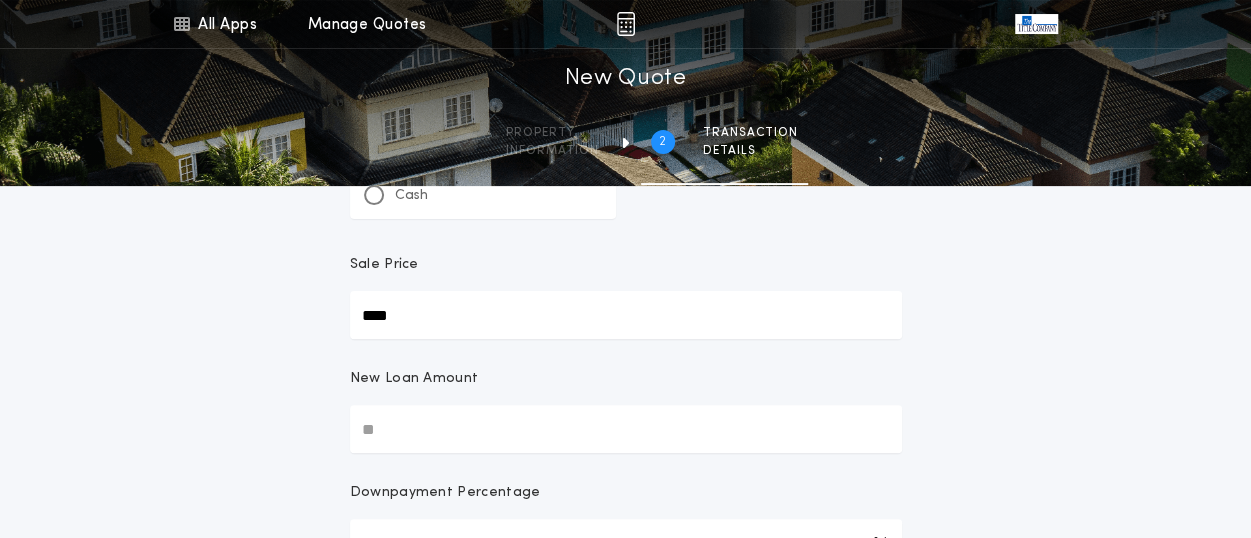 type on "****" 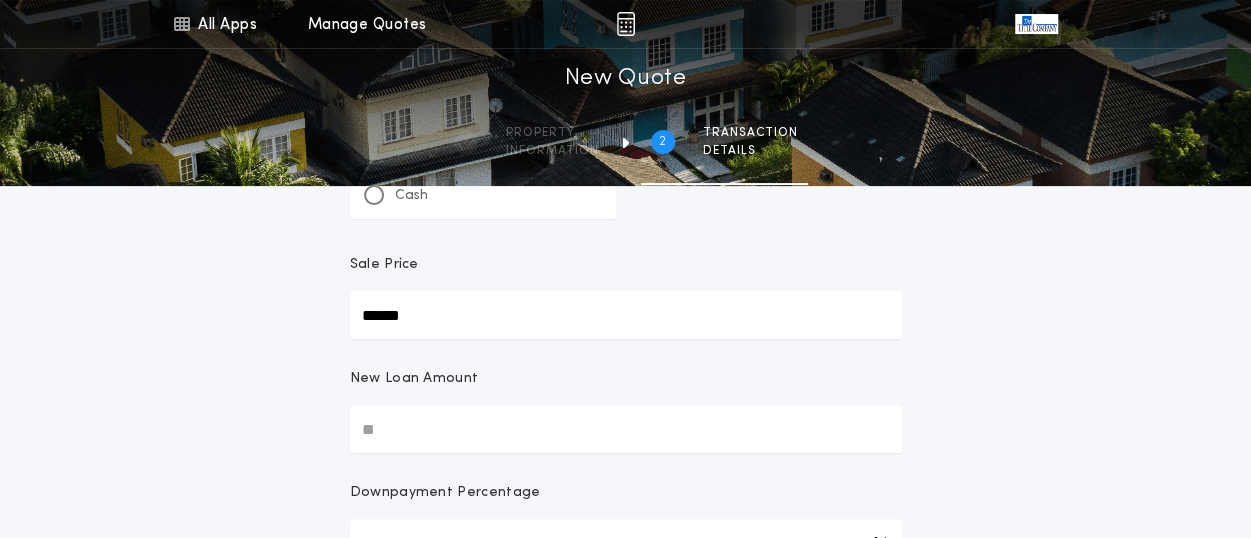 type on "******" 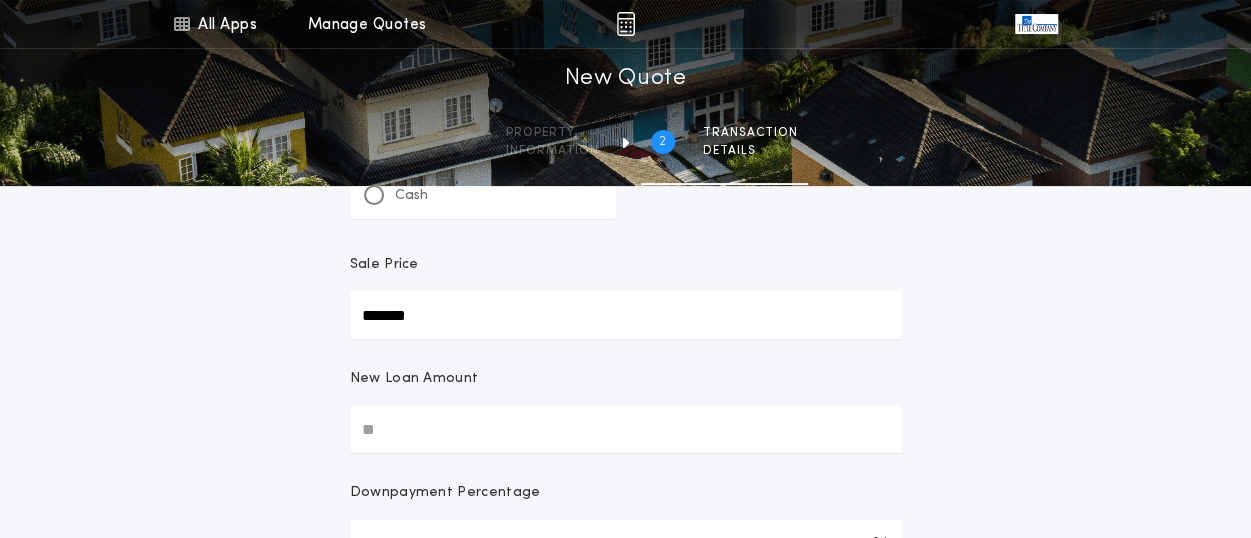 type on "*******" 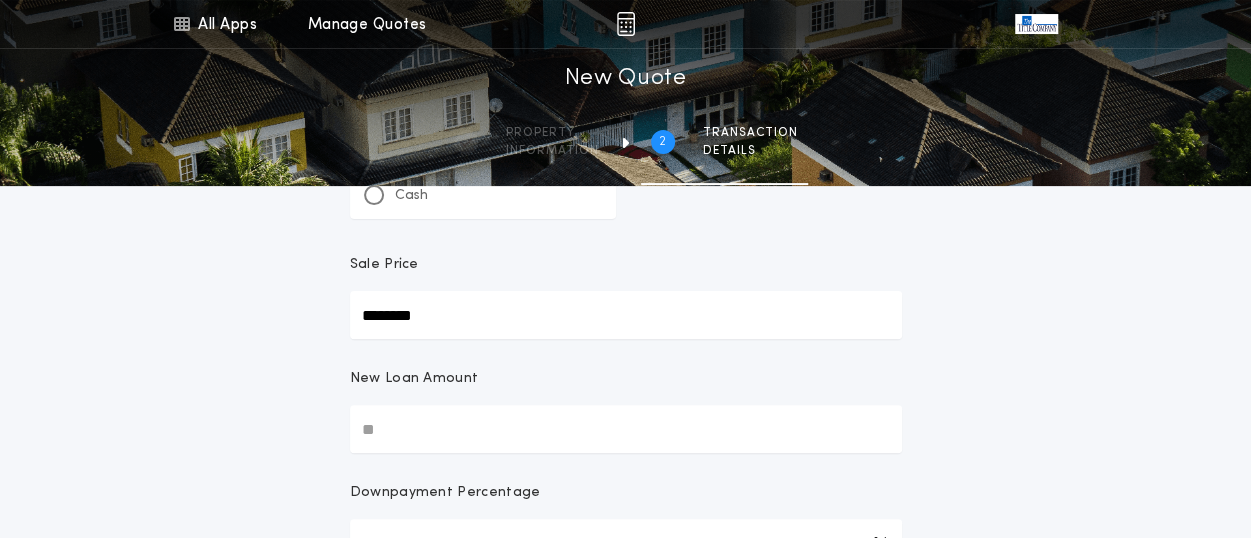 type on "********" 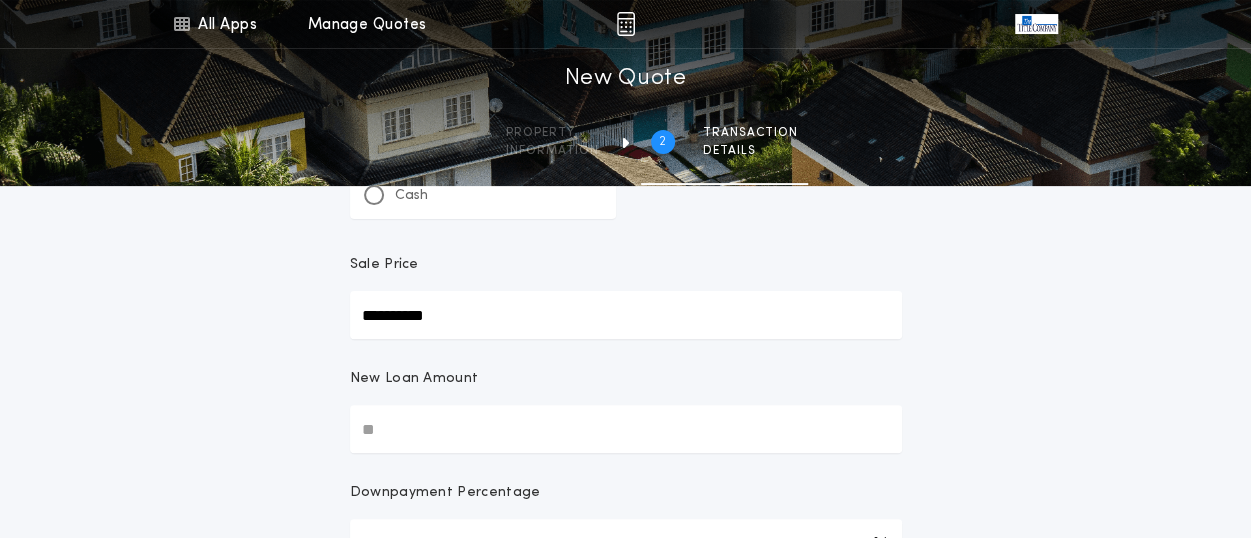 type on "**********" 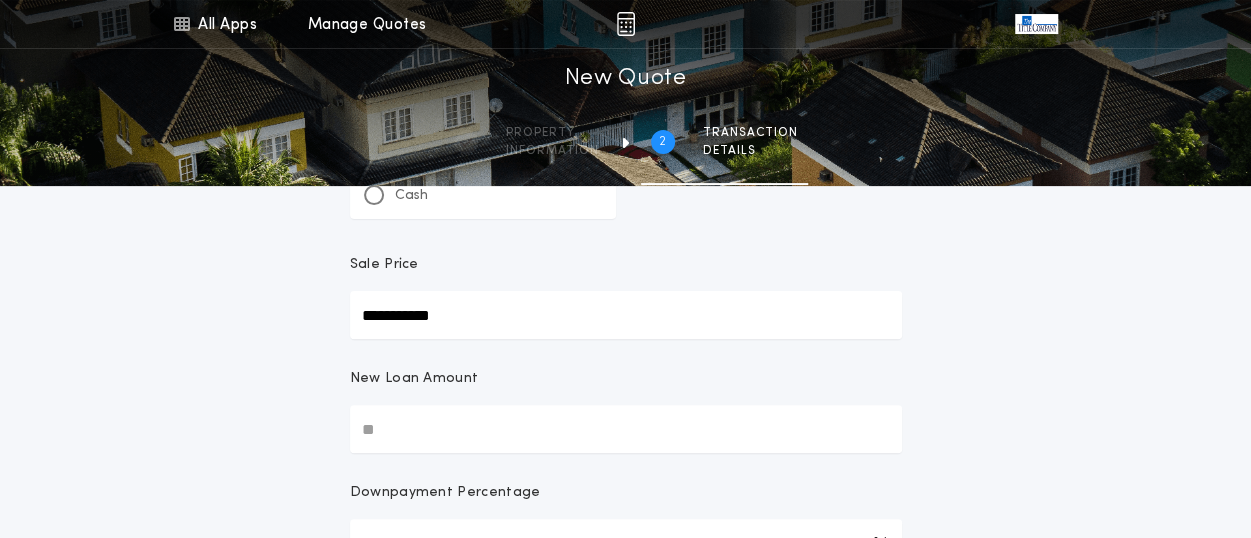 click on "**********" at bounding box center [626, 315] 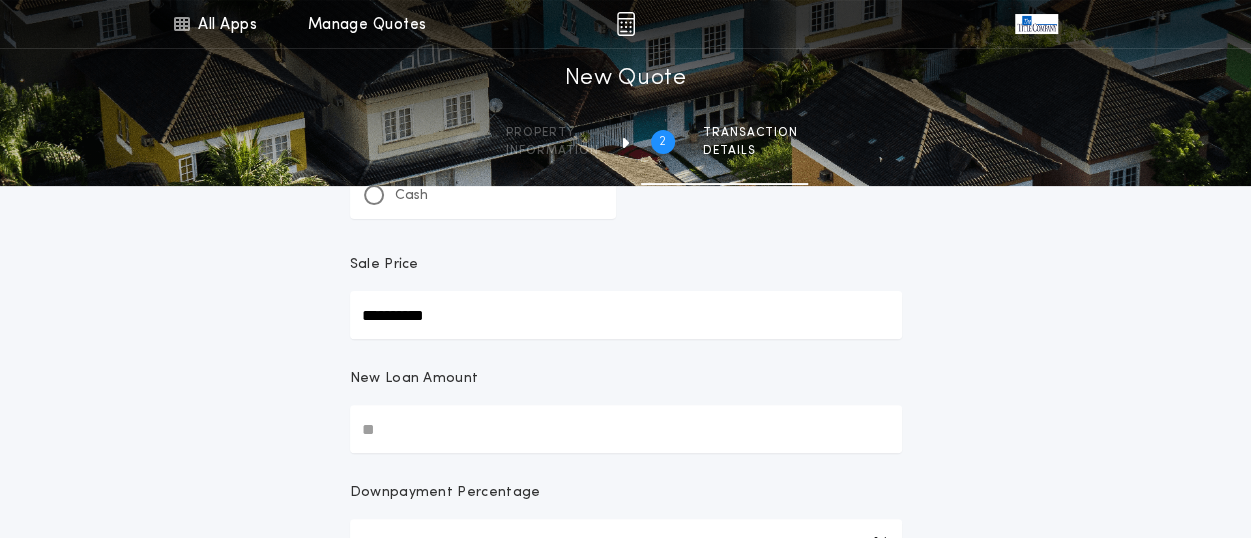 click on "**********" at bounding box center [626, 315] 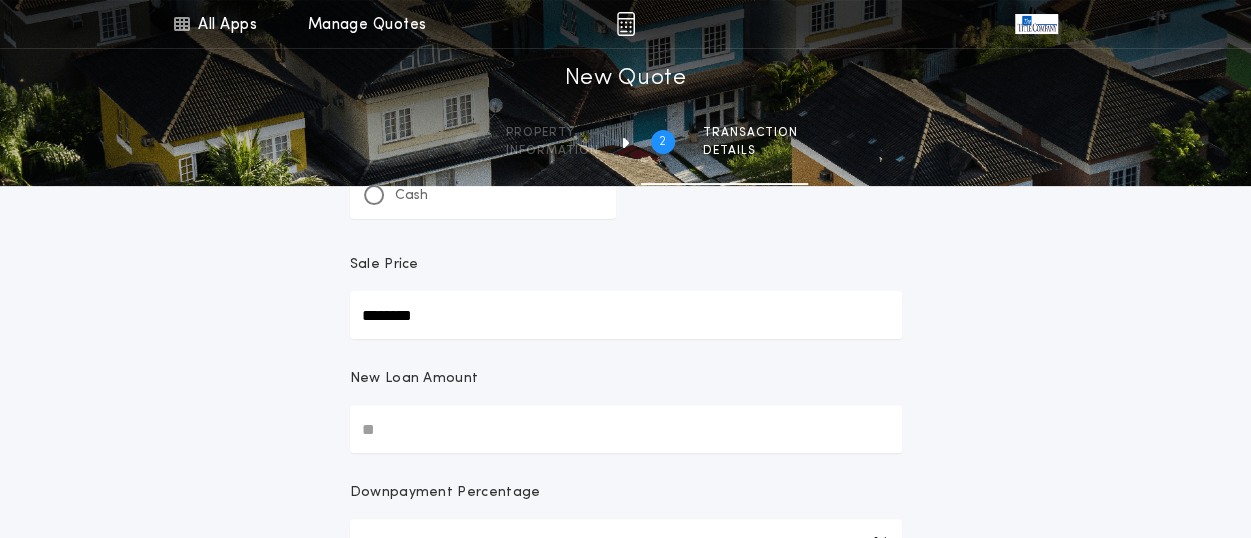 type on "********" 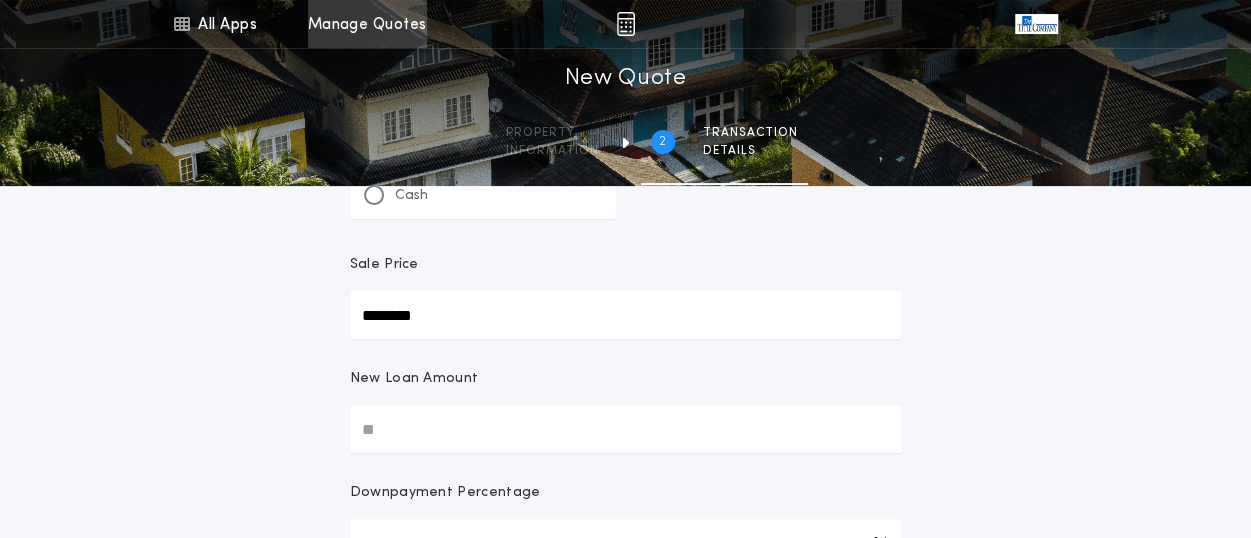 type on "*****" 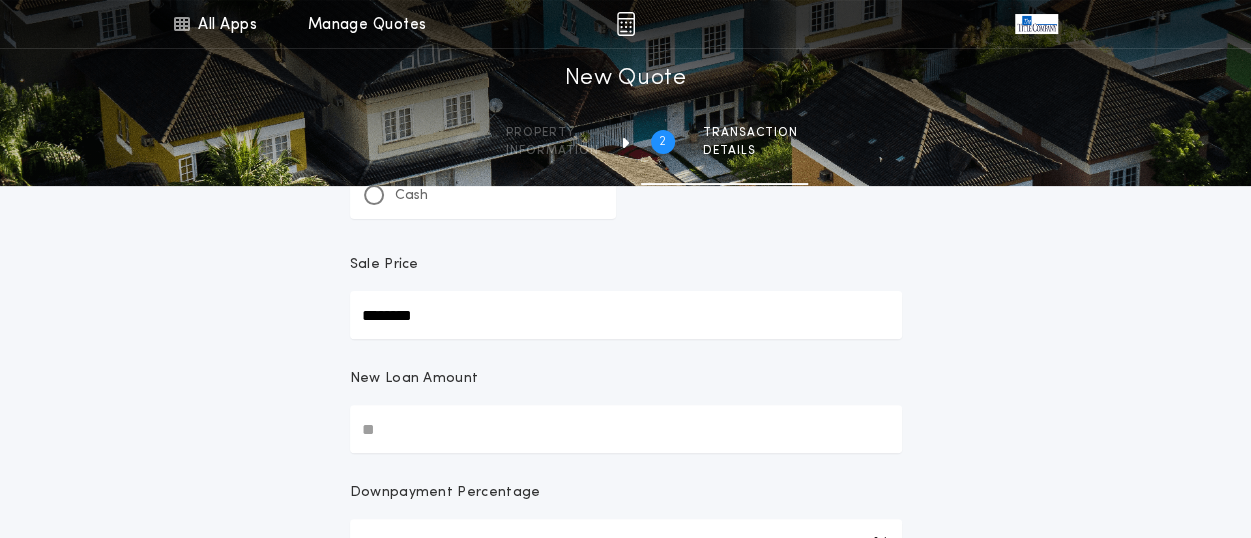 click on "New Loan Amount" at bounding box center (626, 429) 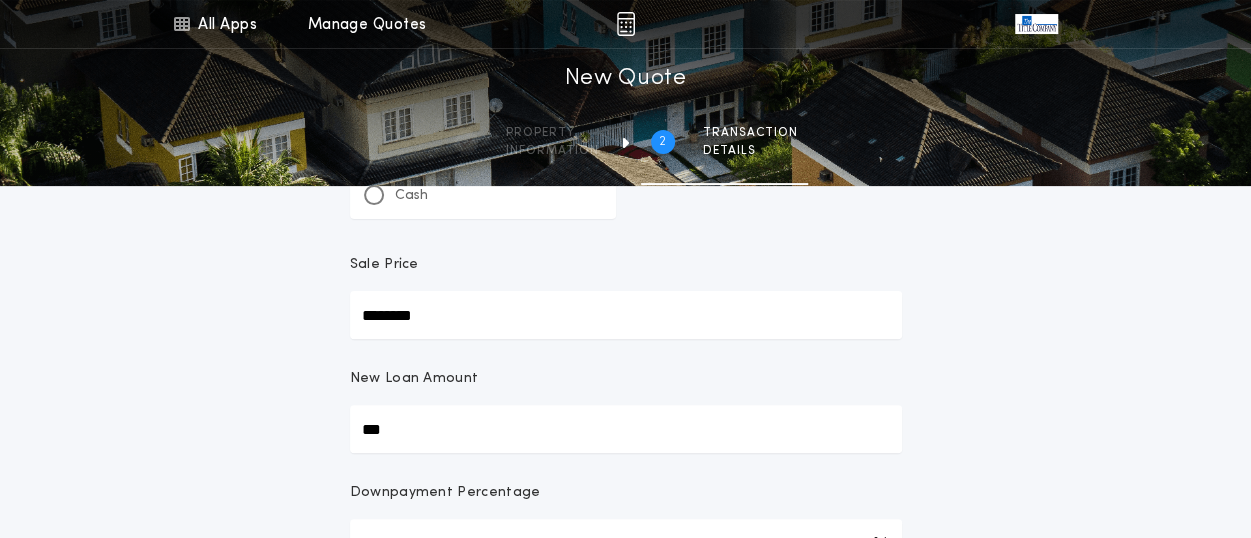 type on "****" 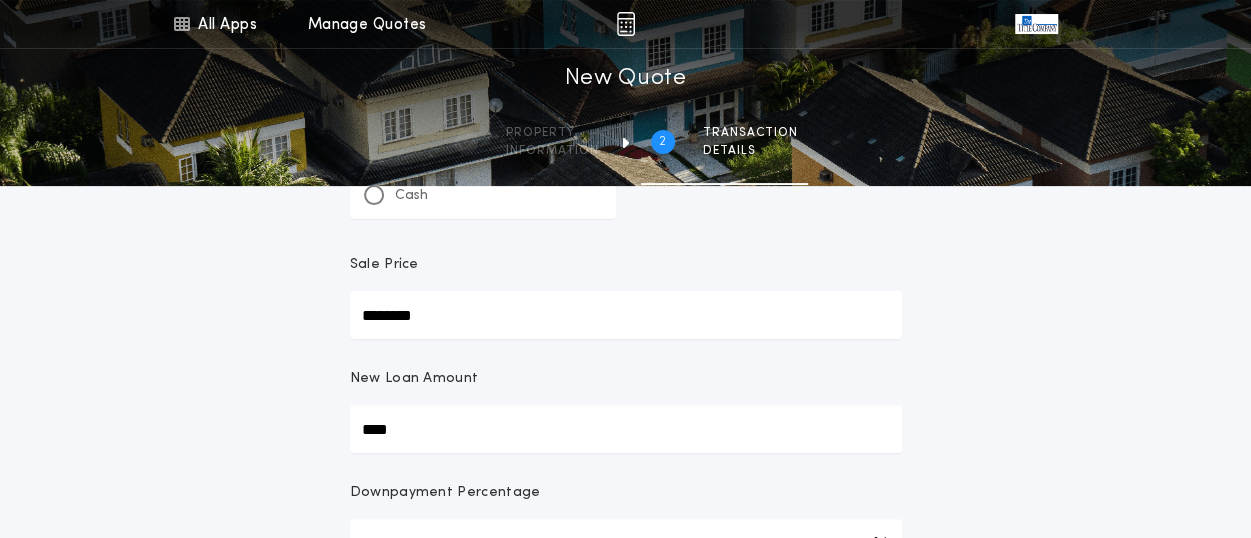 type on "******" 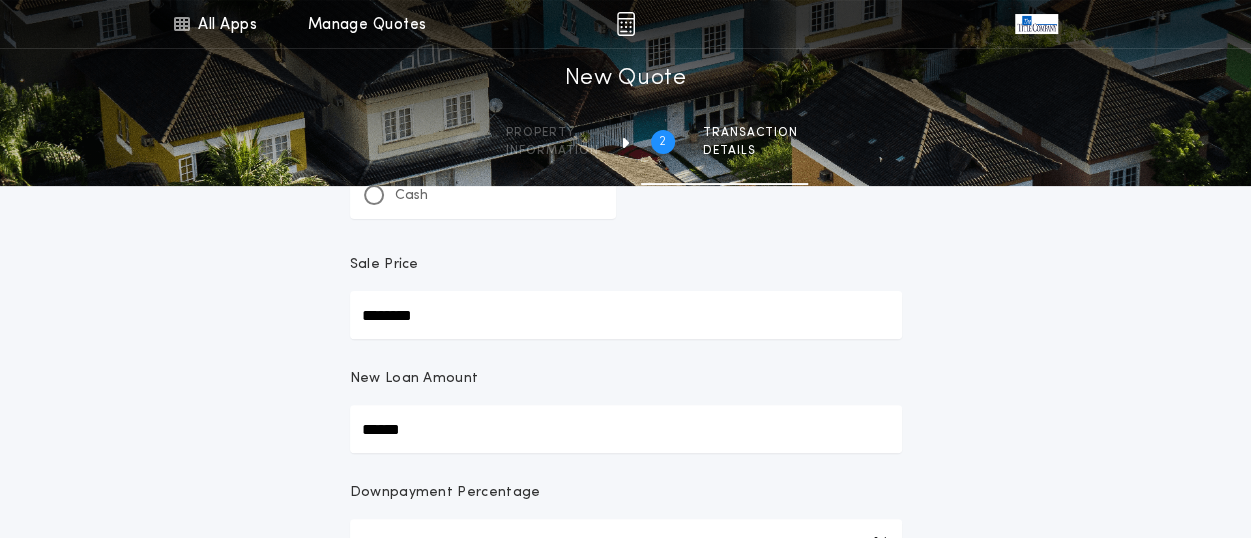 type on "*******" 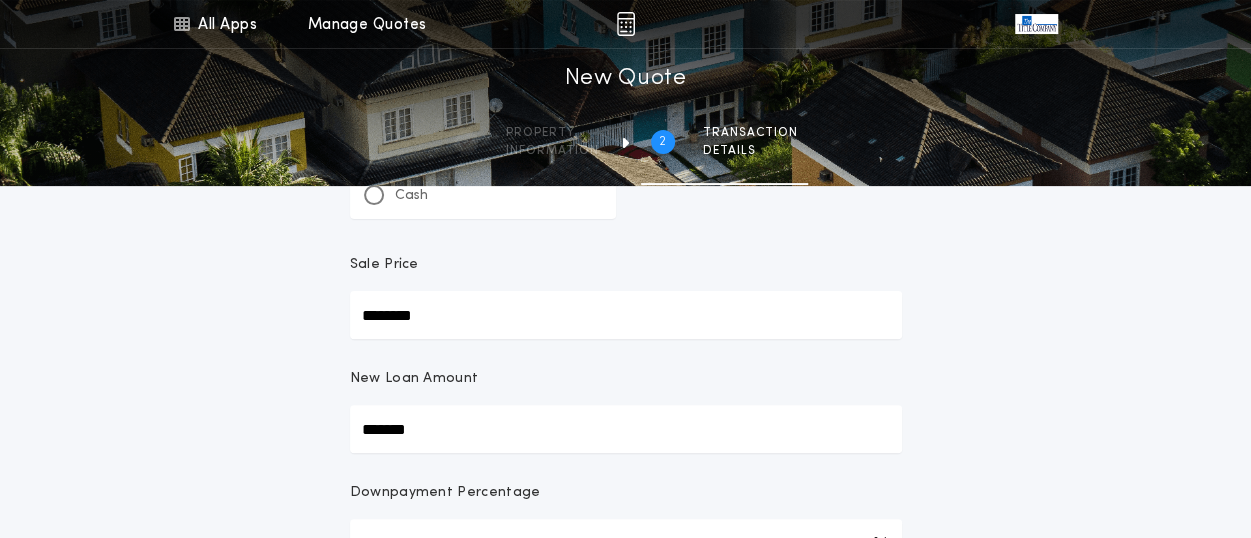 type on "********" 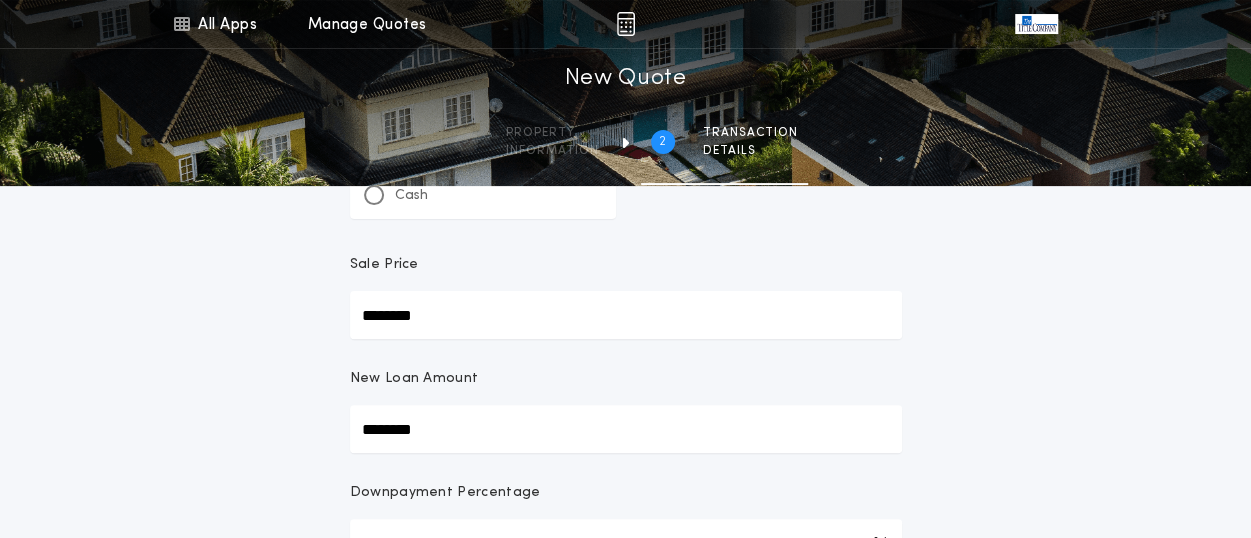 click on "**********" at bounding box center [625, 362] 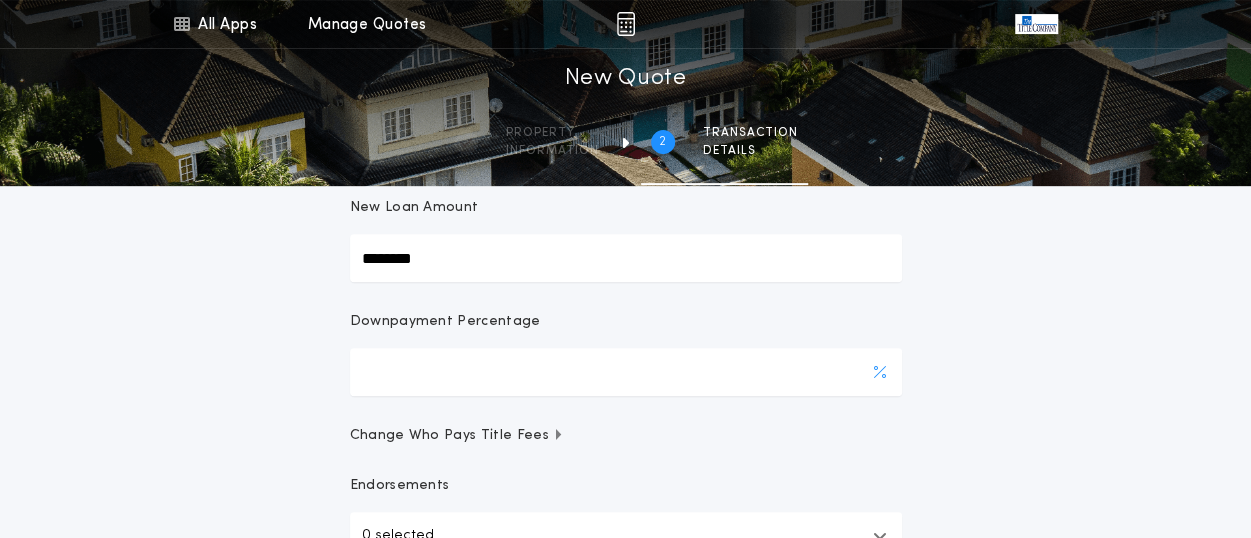 scroll, scrollTop: 366, scrollLeft: 0, axis: vertical 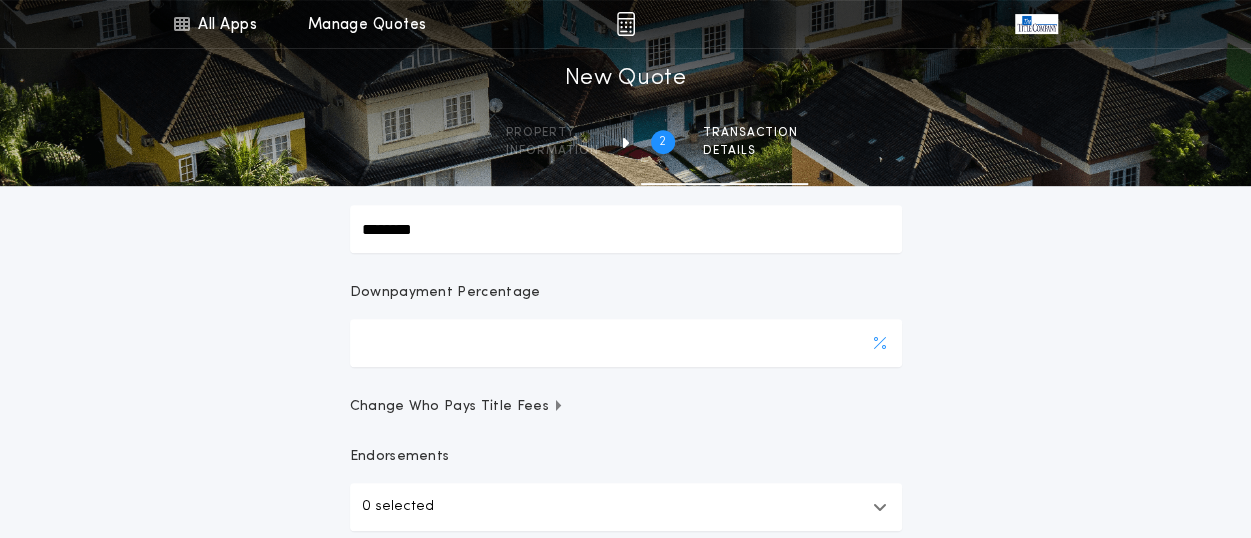 click on "****" at bounding box center (626, 343) 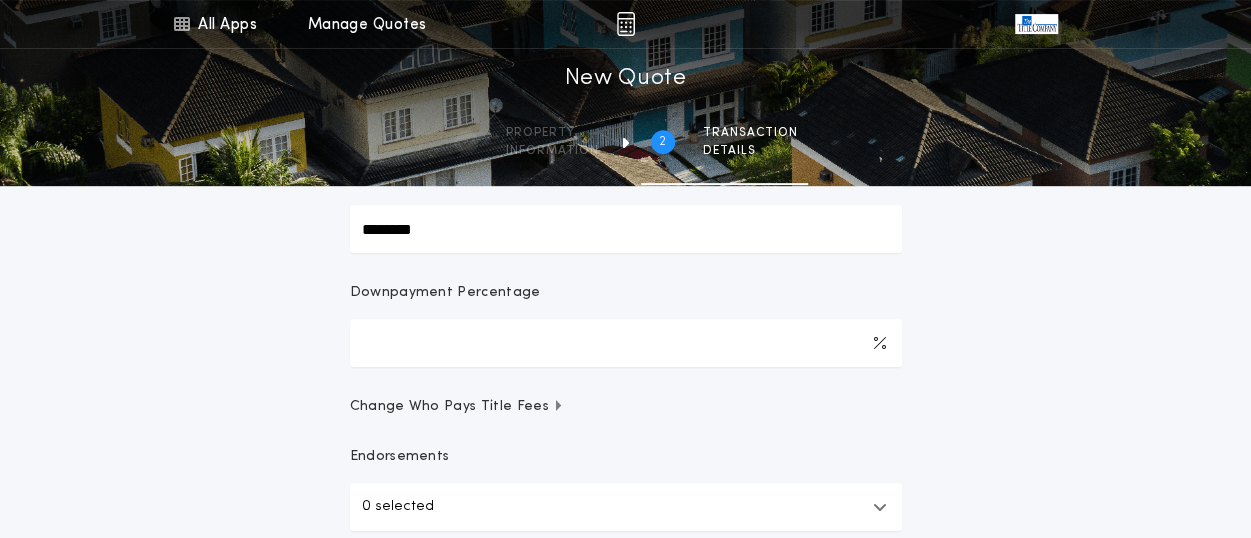 type on "********" 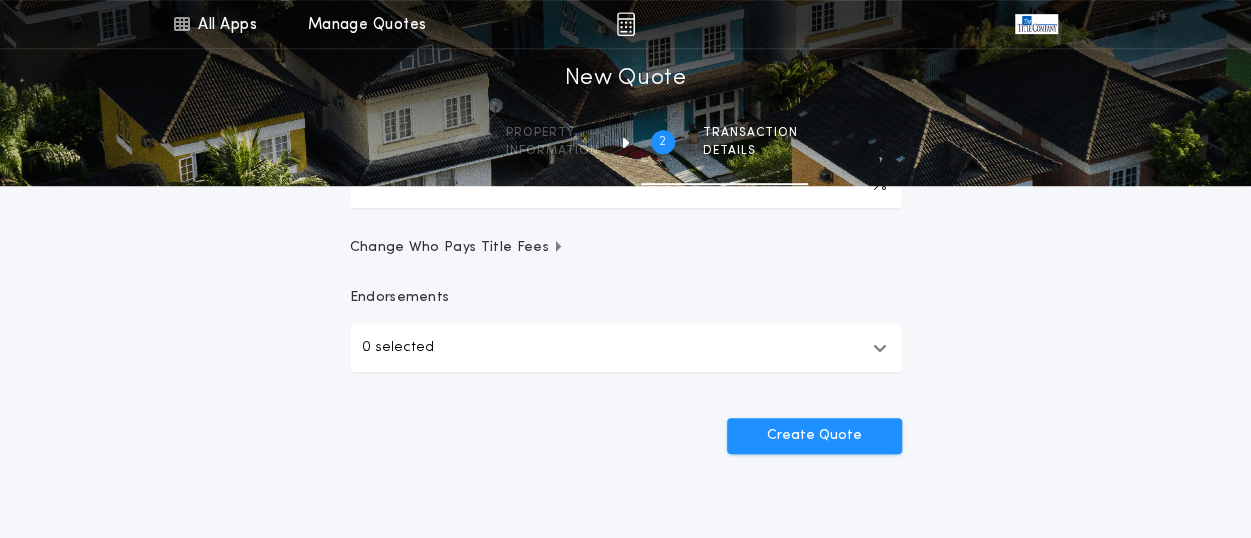 scroll, scrollTop: 533, scrollLeft: 0, axis: vertical 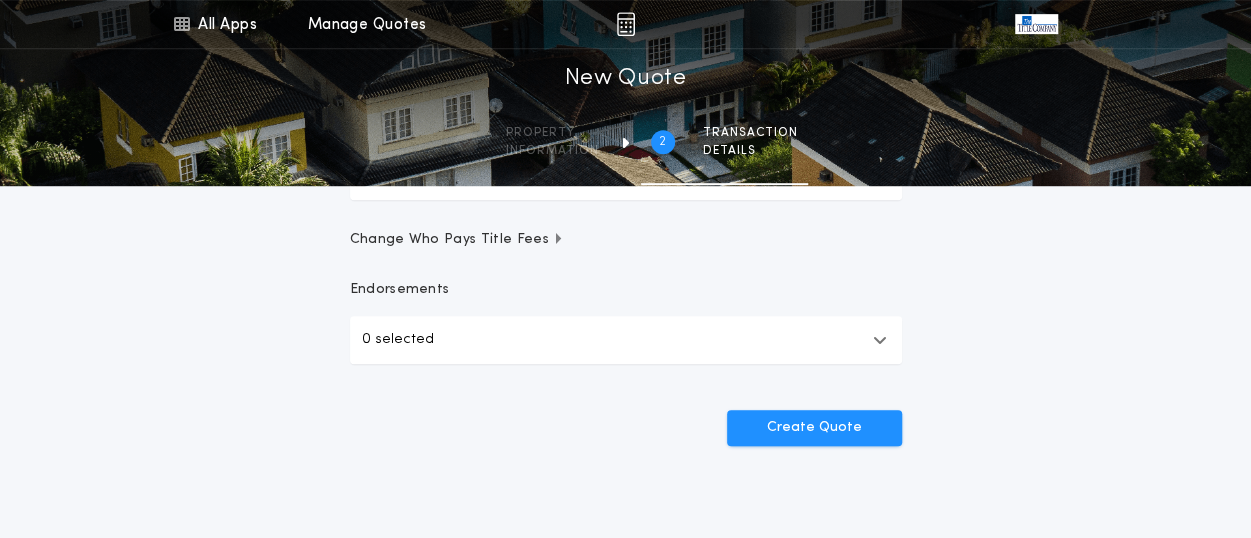 click at bounding box center (880, 340) 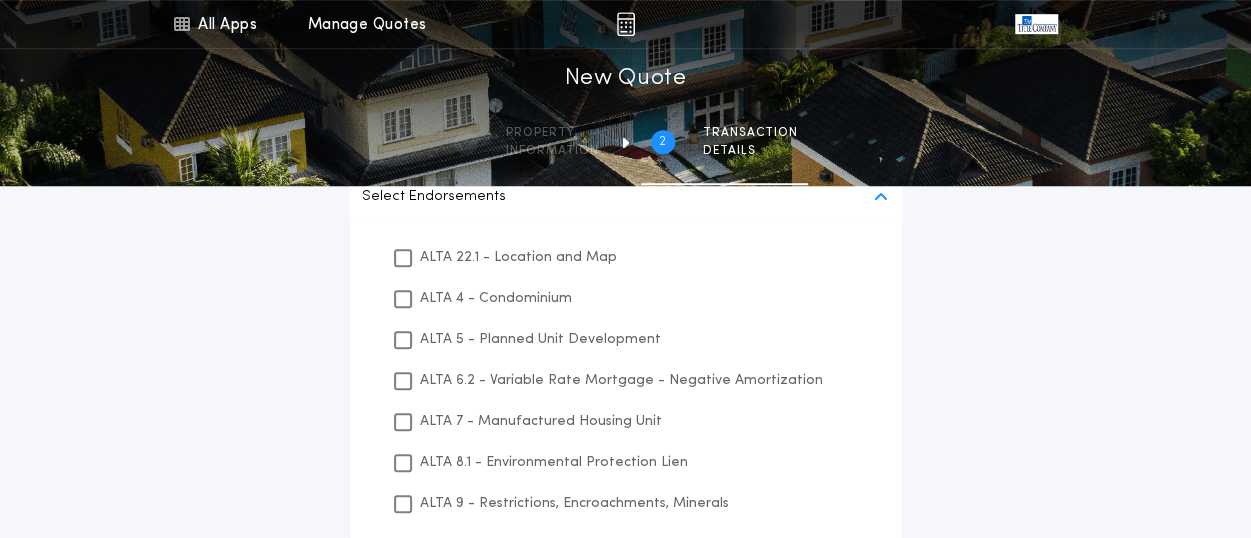 scroll, scrollTop: 766, scrollLeft: 0, axis: vertical 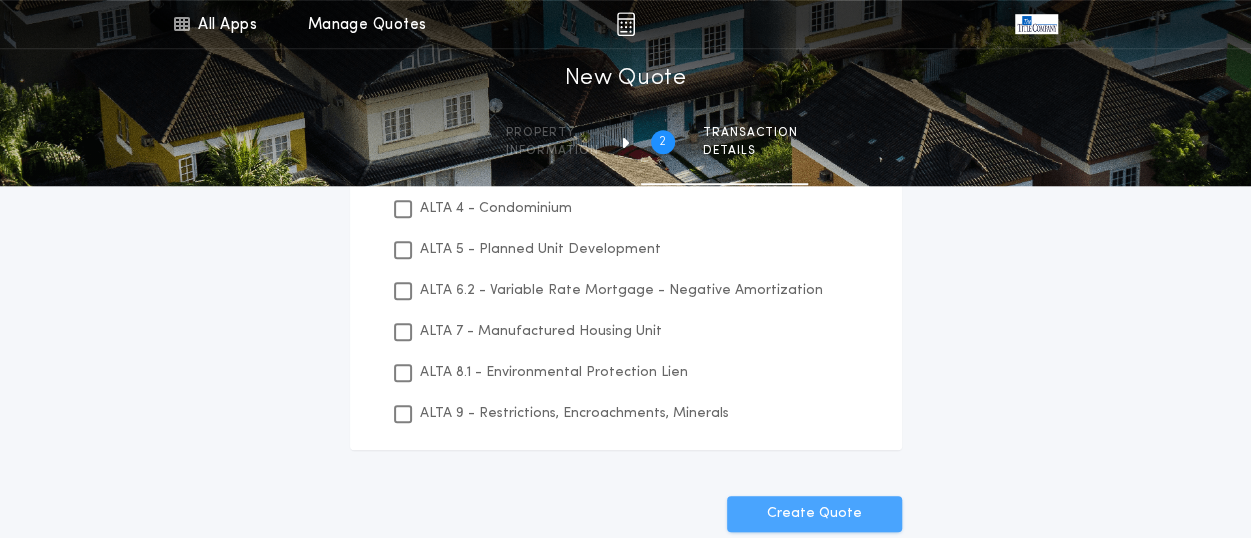 click on "Create Quote" at bounding box center [814, 514] 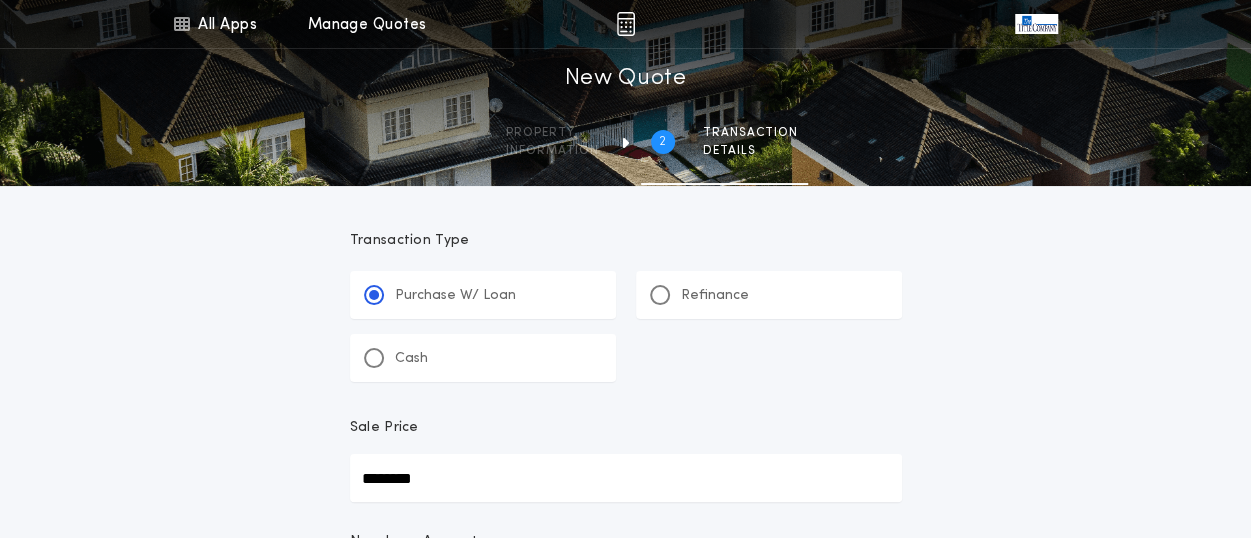 scroll, scrollTop: 0, scrollLeft: 0, axis: both 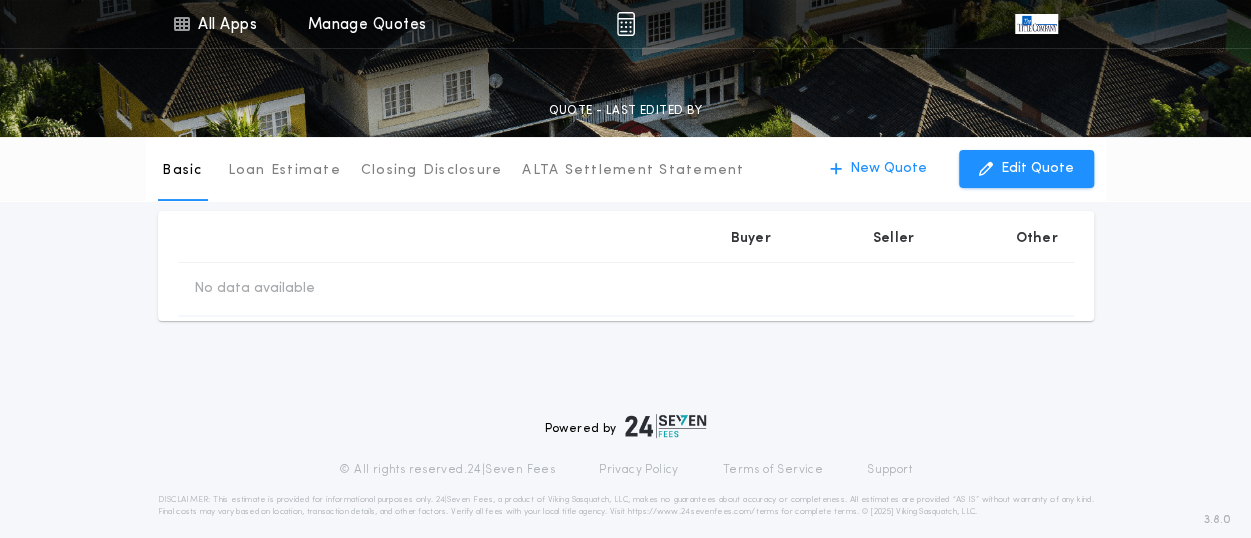 type on "********" 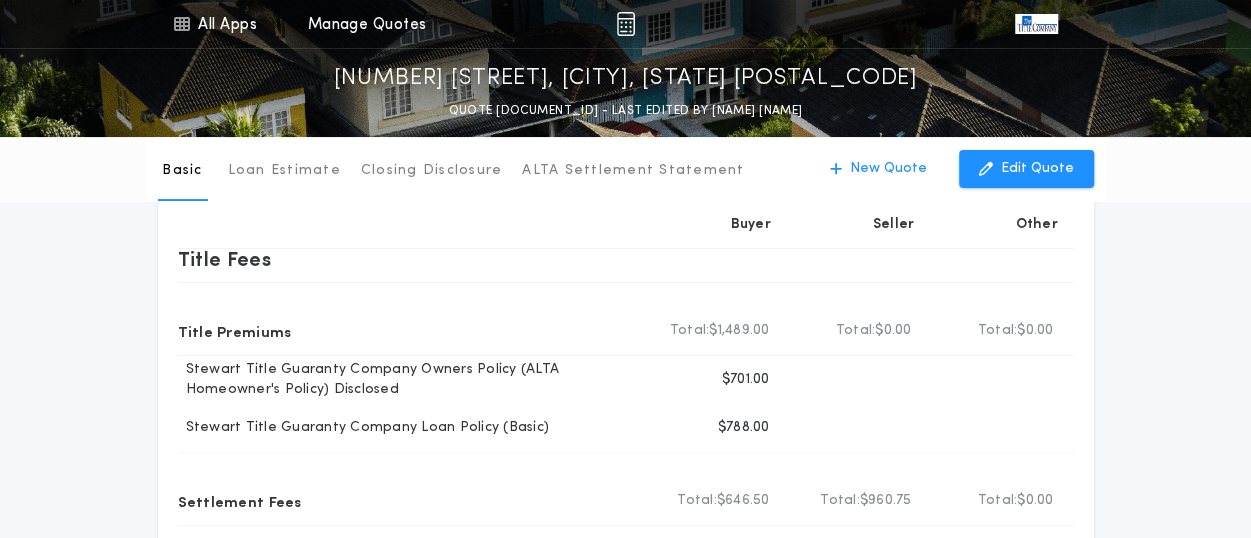 scroll, scrollTop: 0, scrollLeft: 0, axis: both 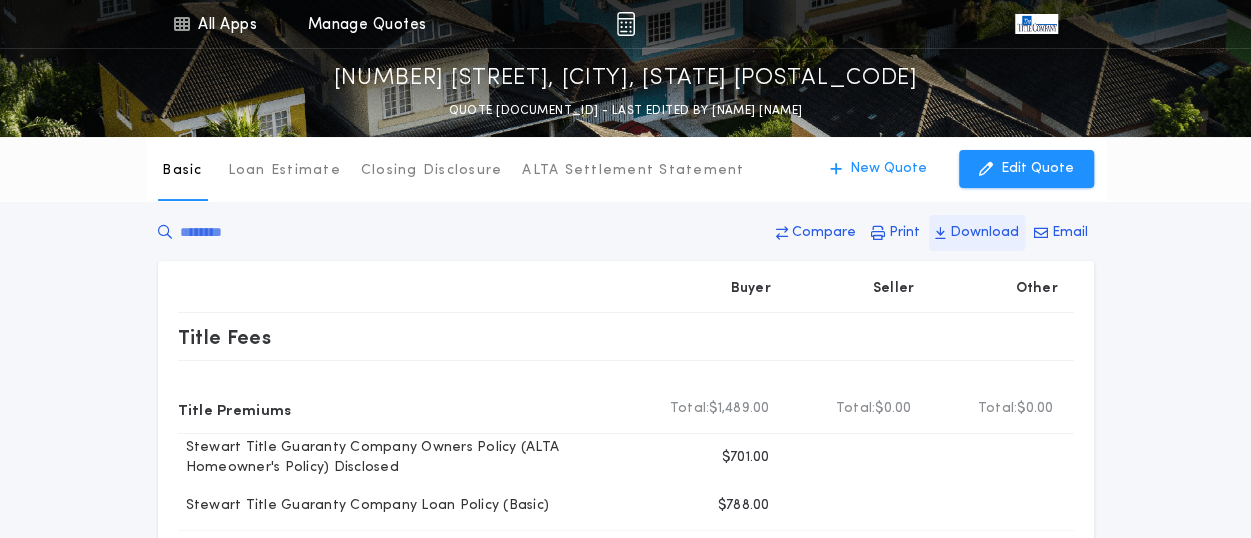 click on "Download" at bounding box center [984, 233] 